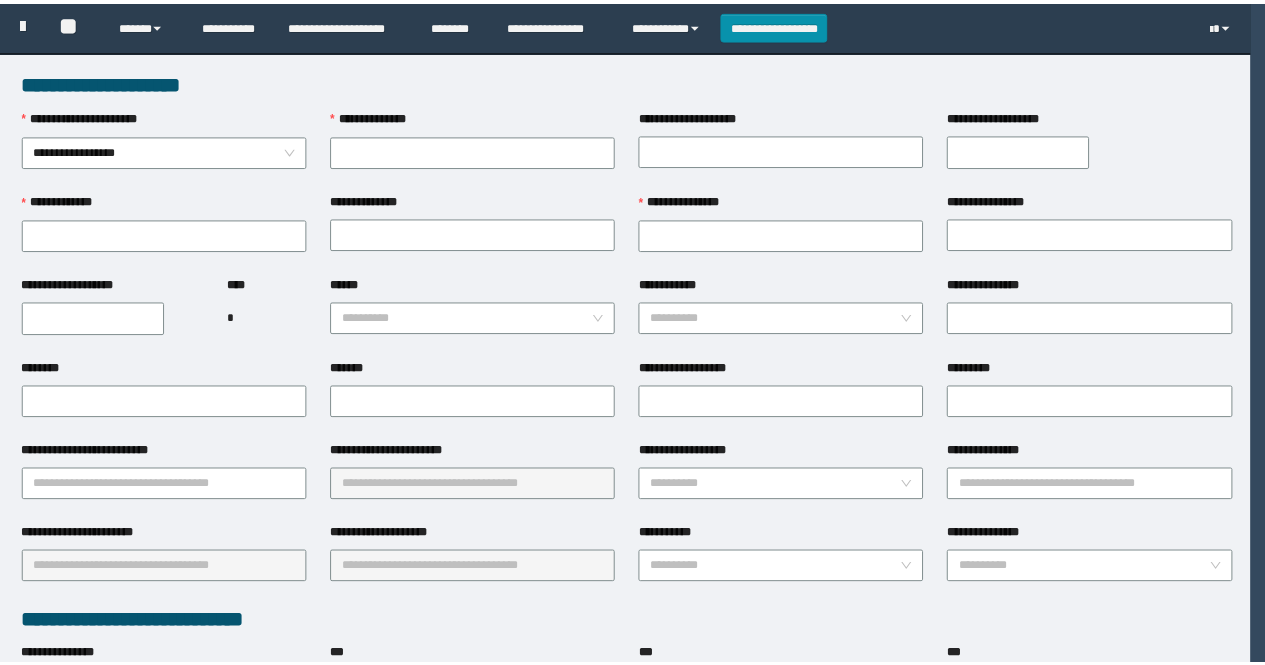 scroll, scrollTop: 0, scrollLeft: 0, axis: both 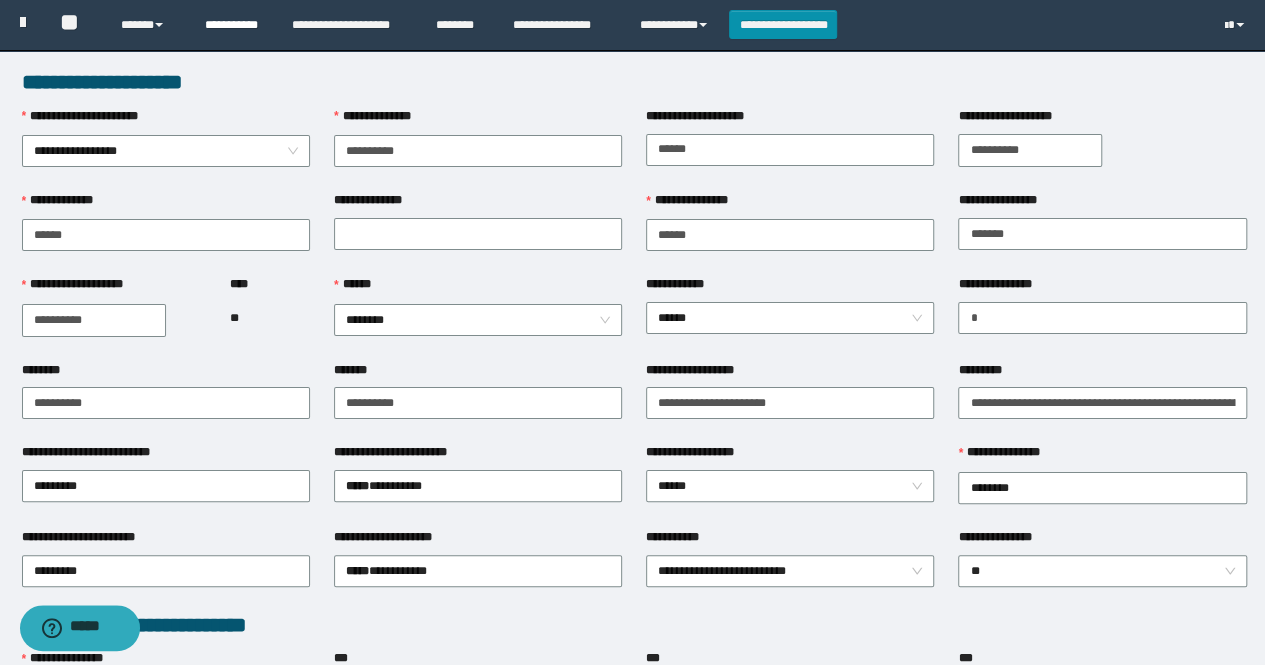click on "**********" at bounding box center (233, 25) 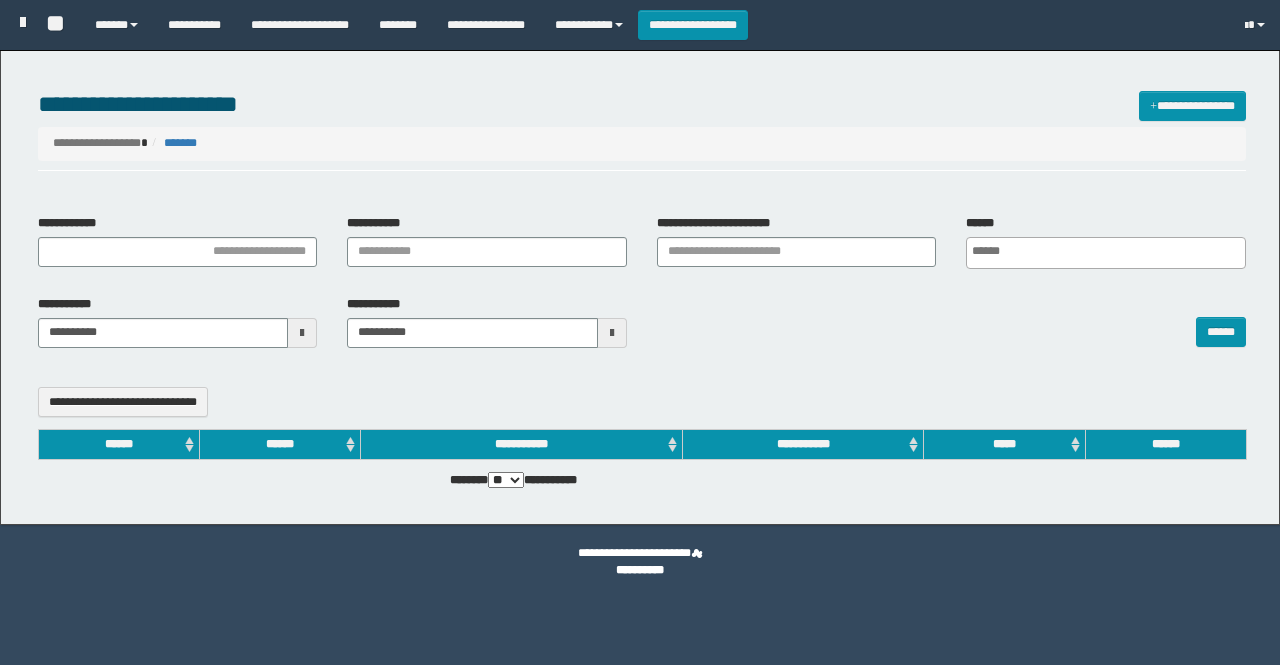 select 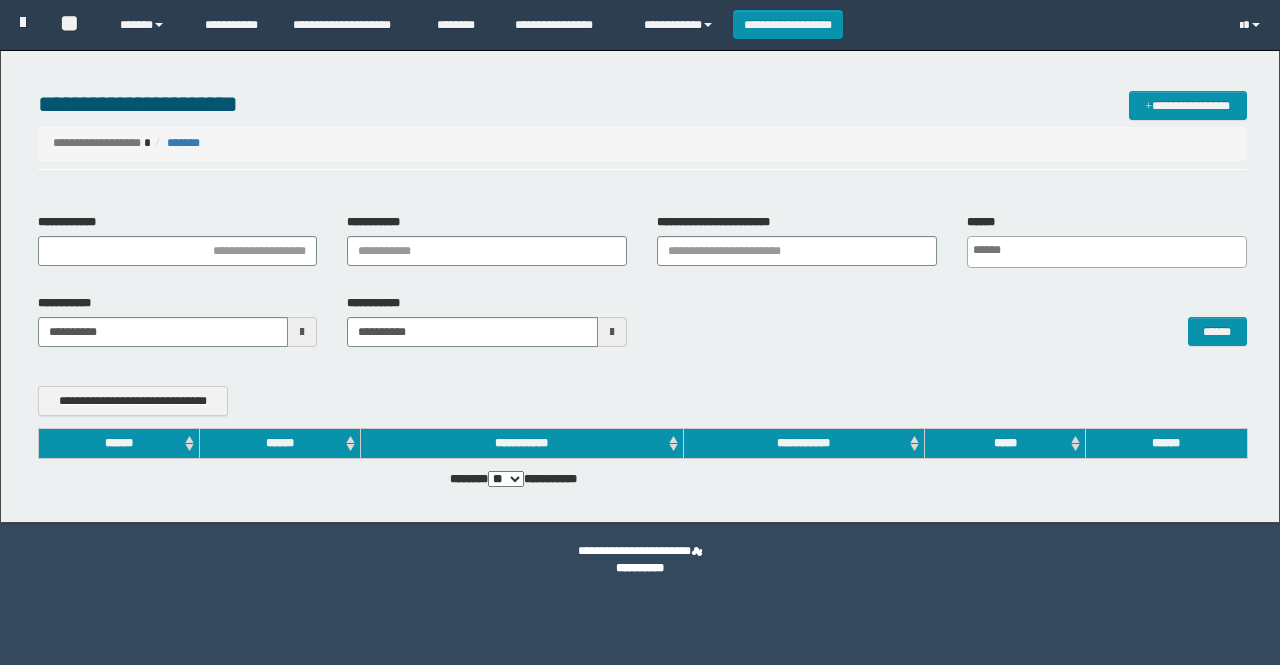 scroll, scrollTop: 0, scrollLeft: 0, axis: both 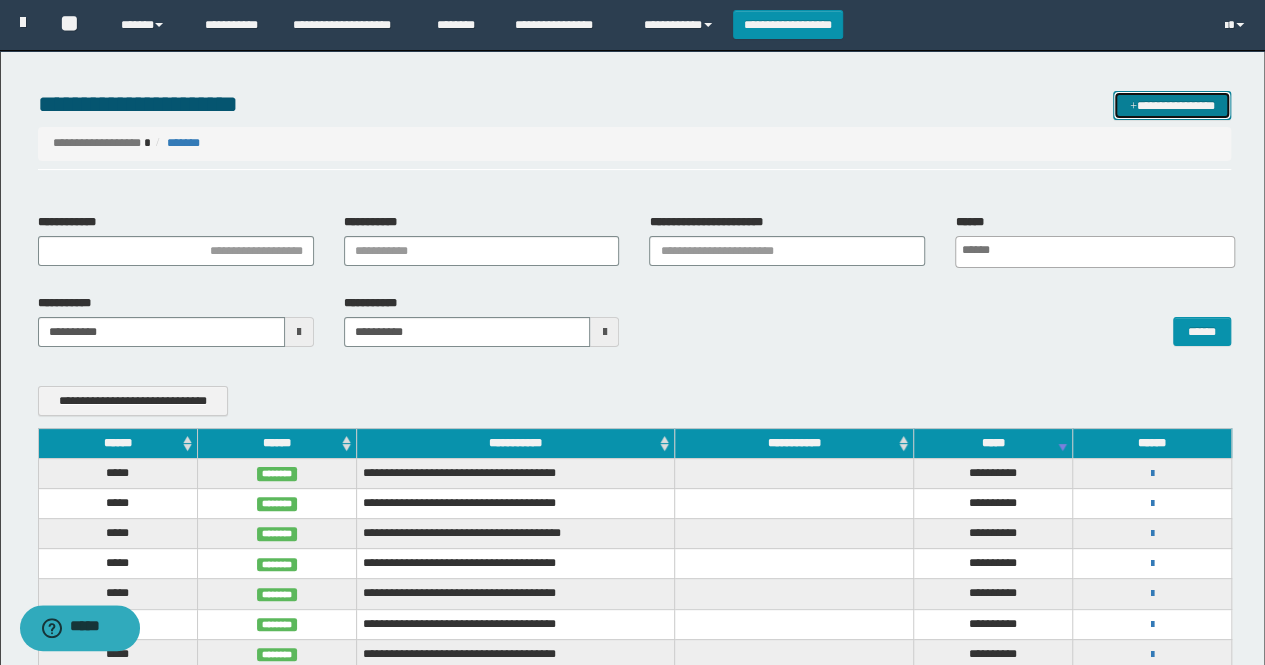 click on "**********" at bounding box center (1172, 105) 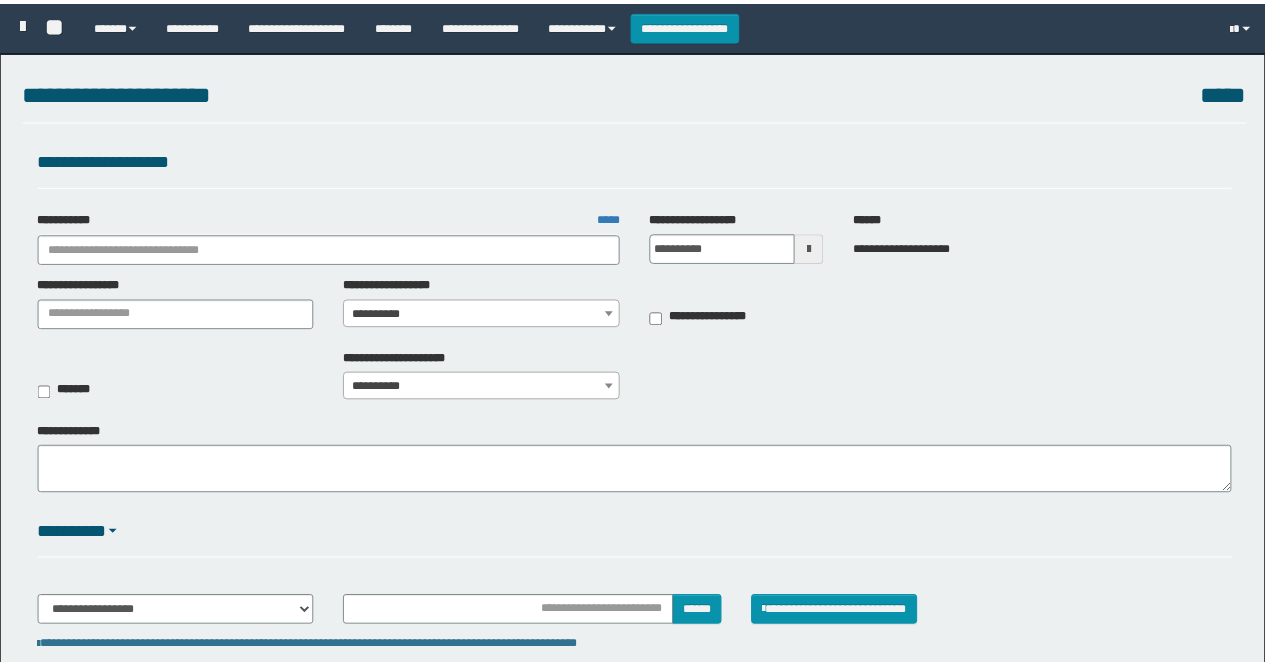 scroll, scrollTop: 0, scrollLeft: 0, axis: both 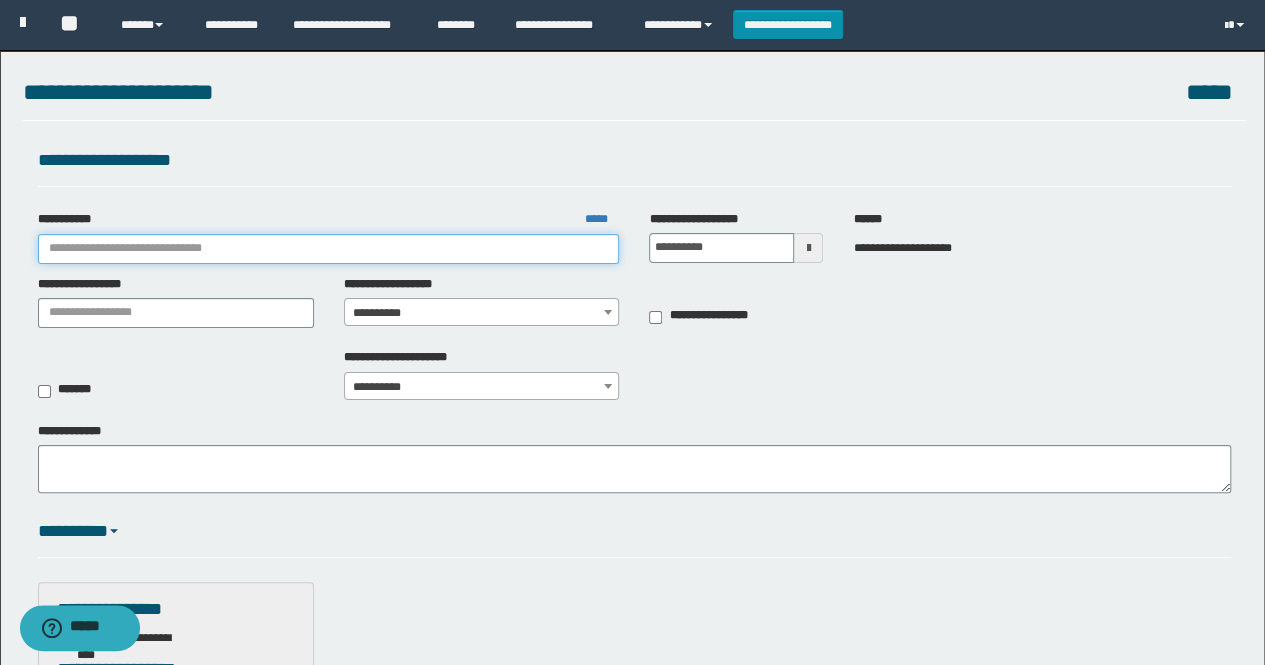 drag, startPoint x: 220, startPoint y: 252, endPoint x: 275, endPoint y: 254, distance: 55.03635 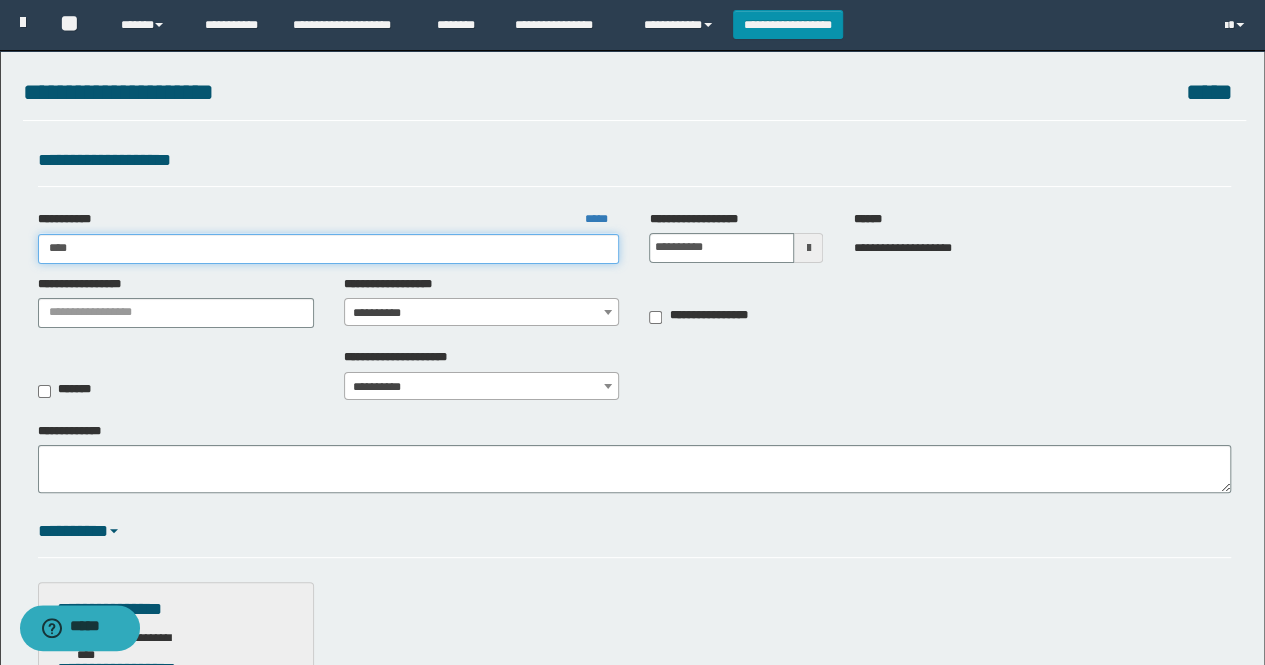 type on "*****" 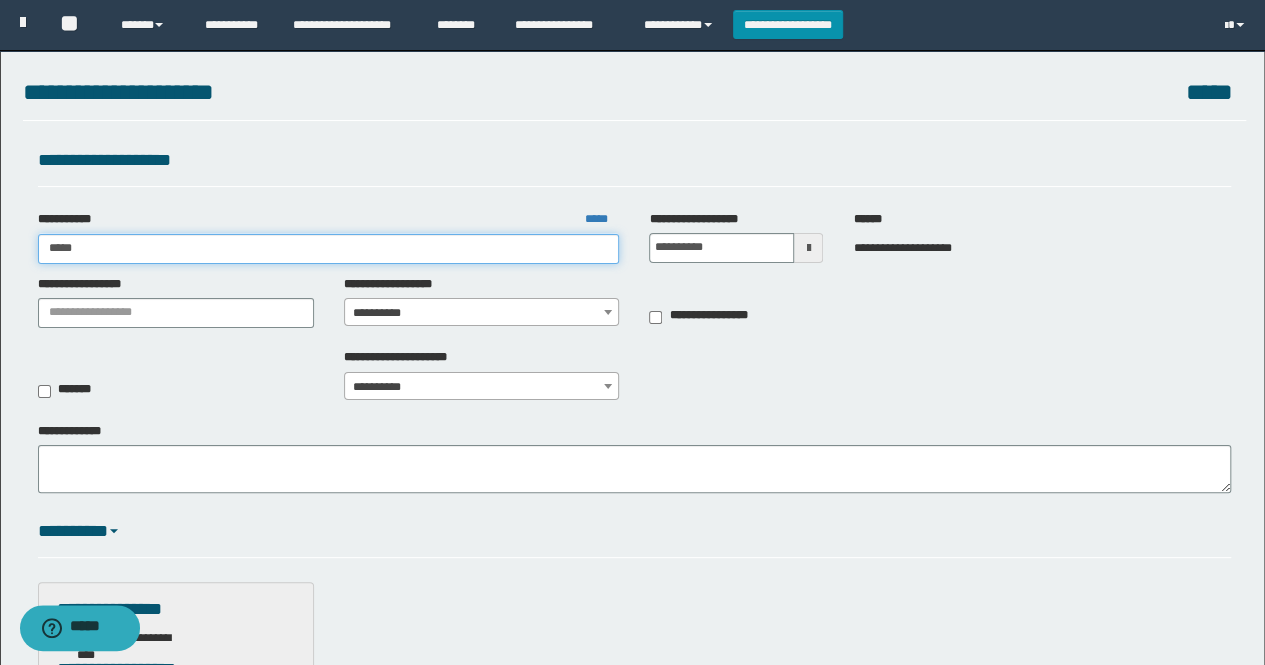 type on "*****" 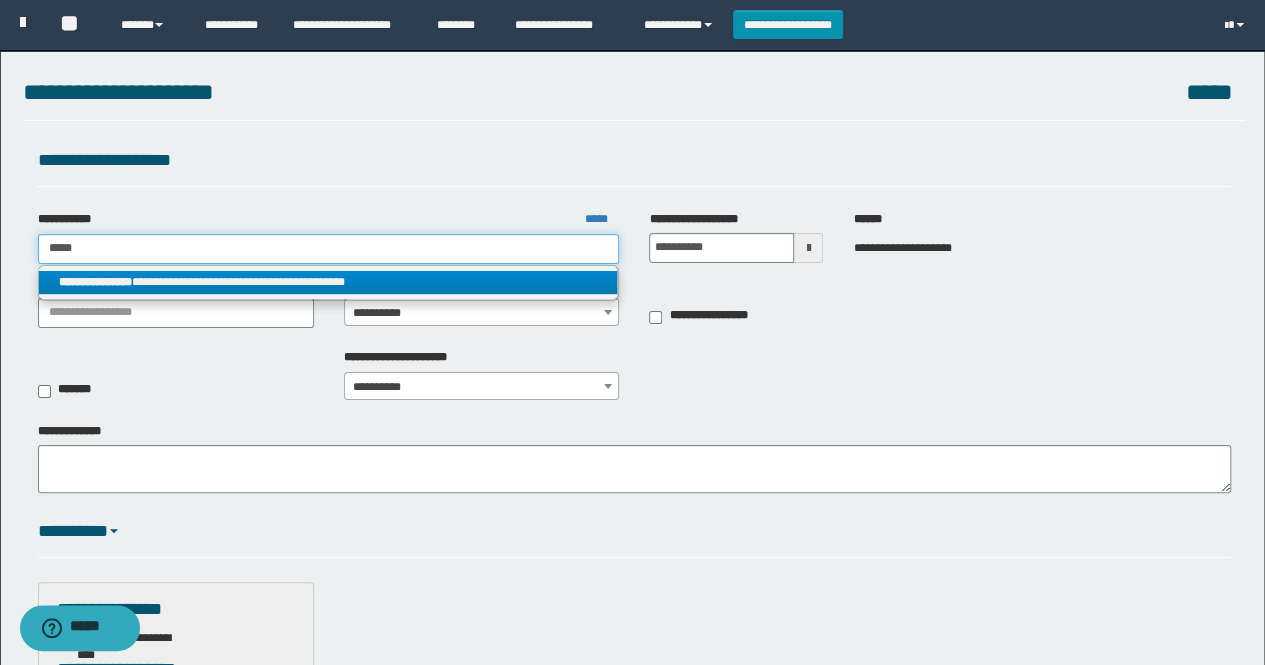 type on "*****" 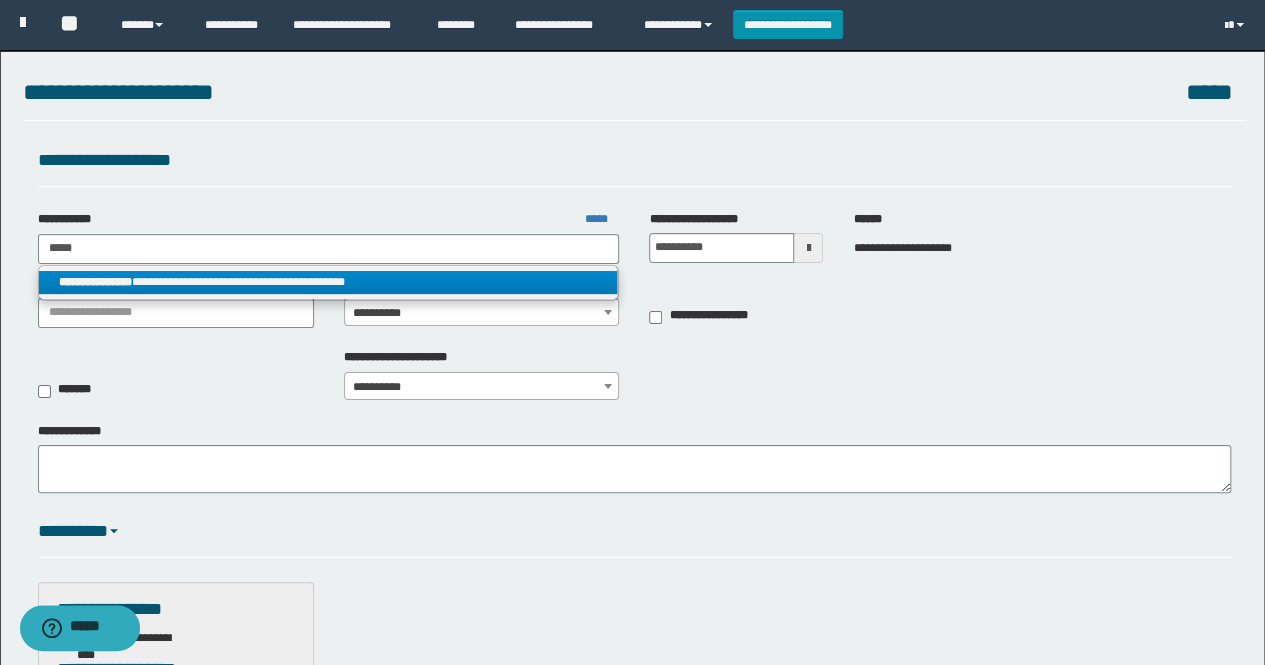 click on "**********" at bounding box center (328, 282) 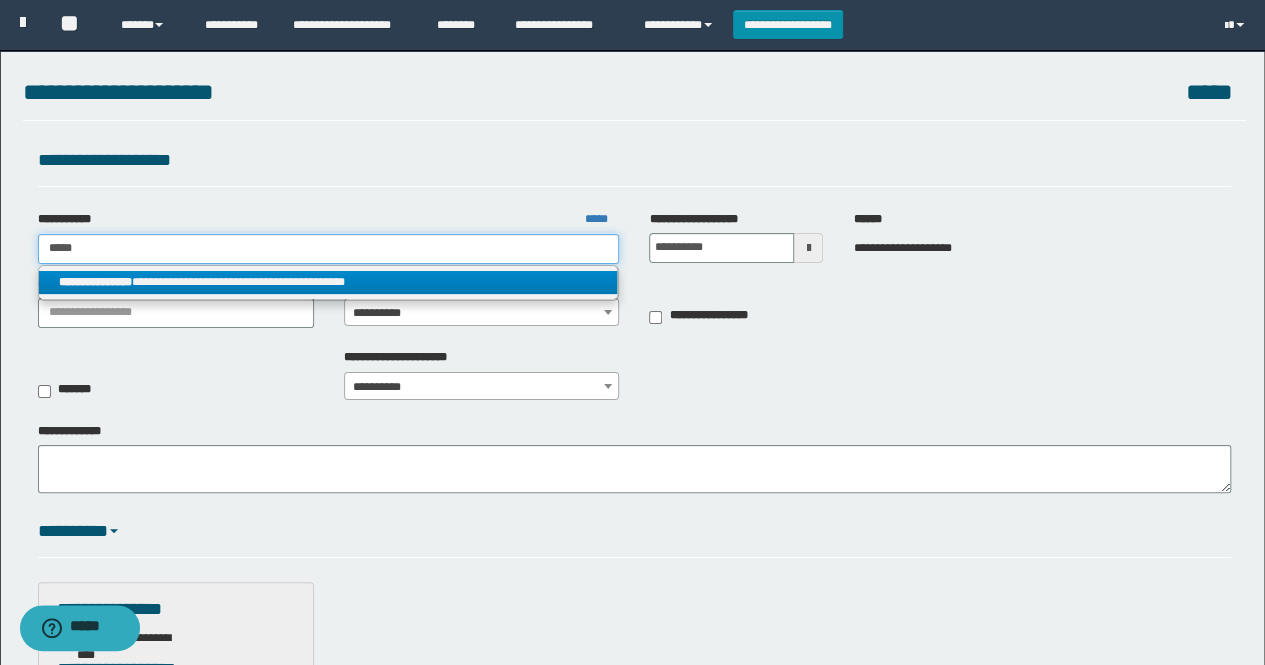 type 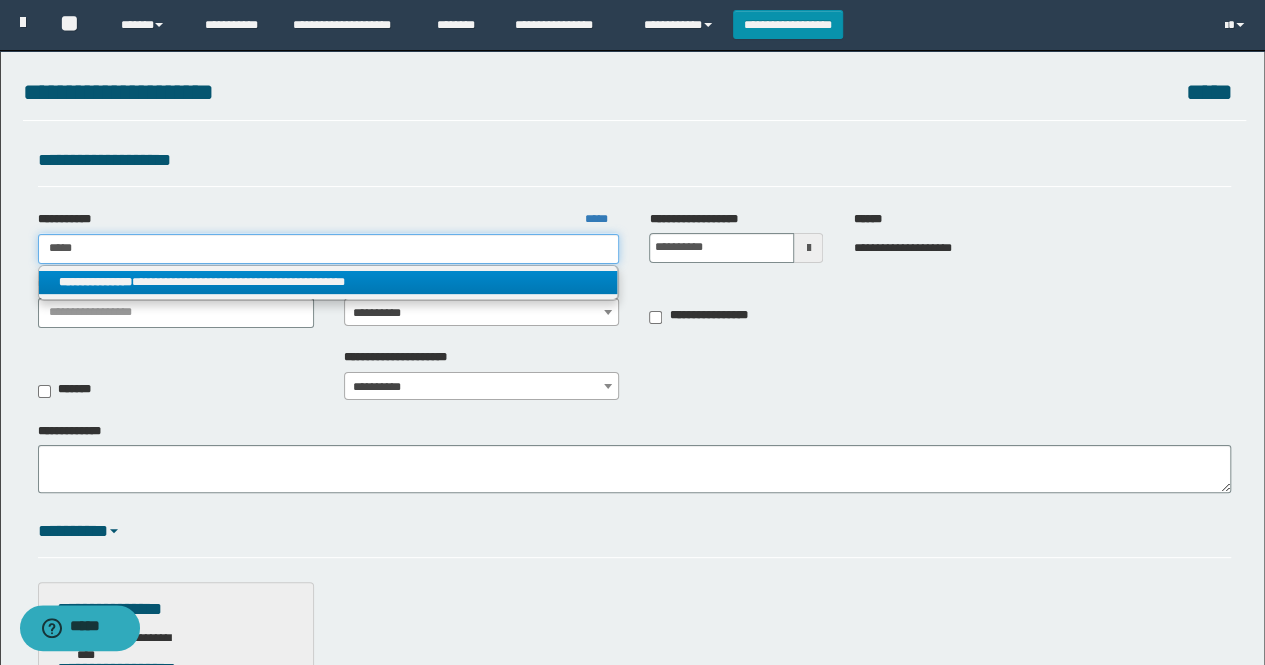 type on "**********" 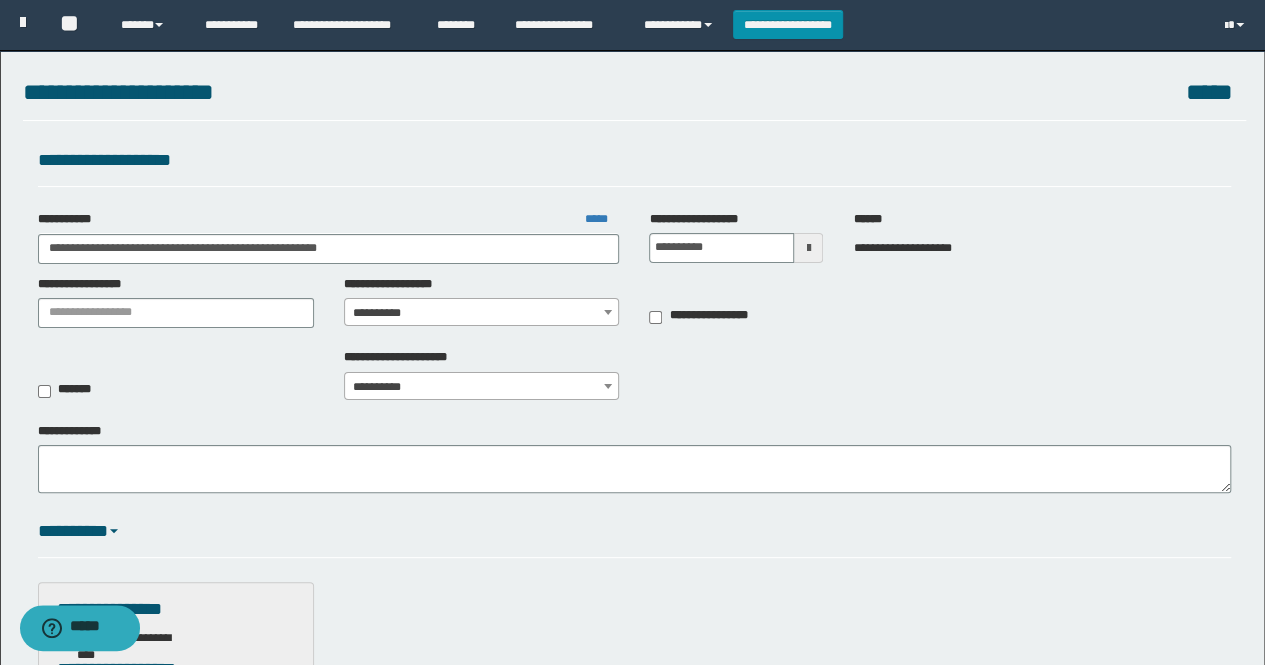 click on "**********" at bounding box center (482, 313) 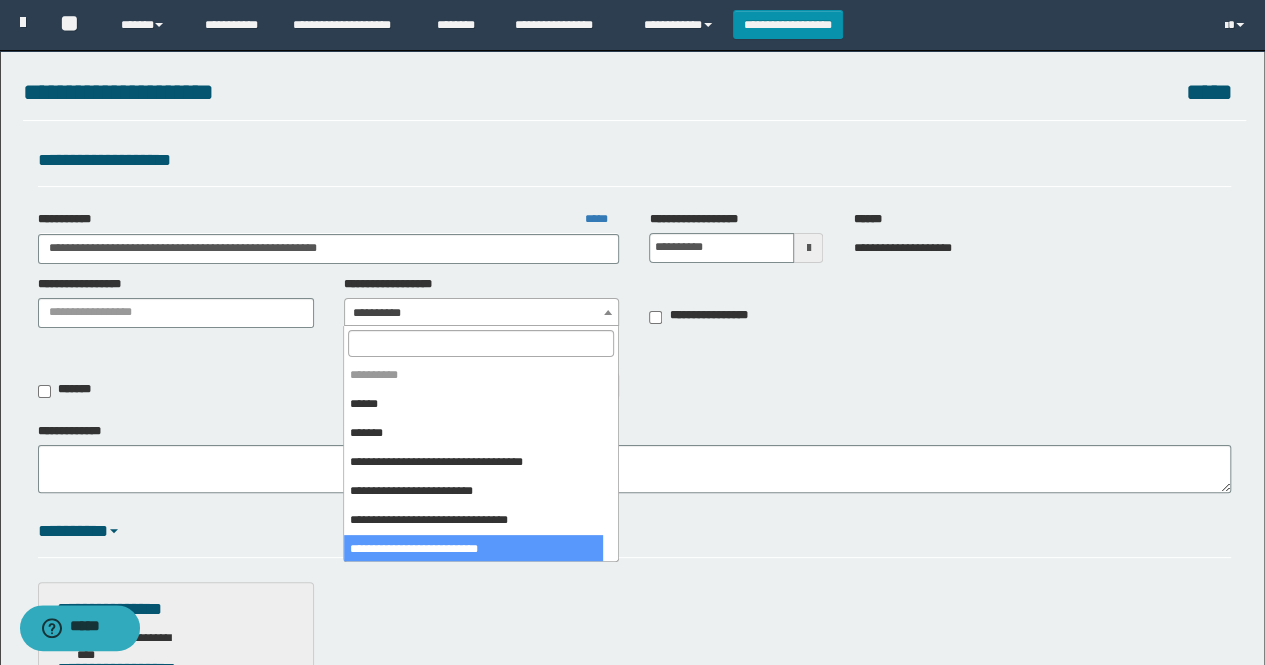 scroll, scrollTop: 208, scrollLeft: 0, axis: vertical 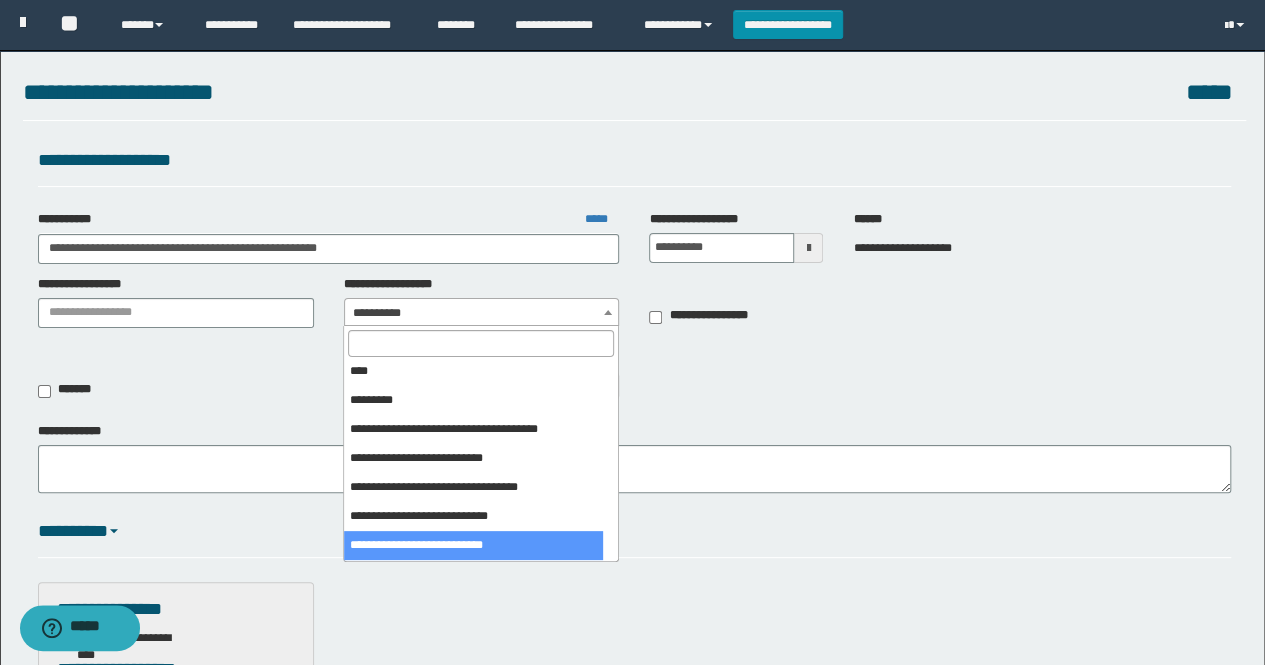 select on "***" 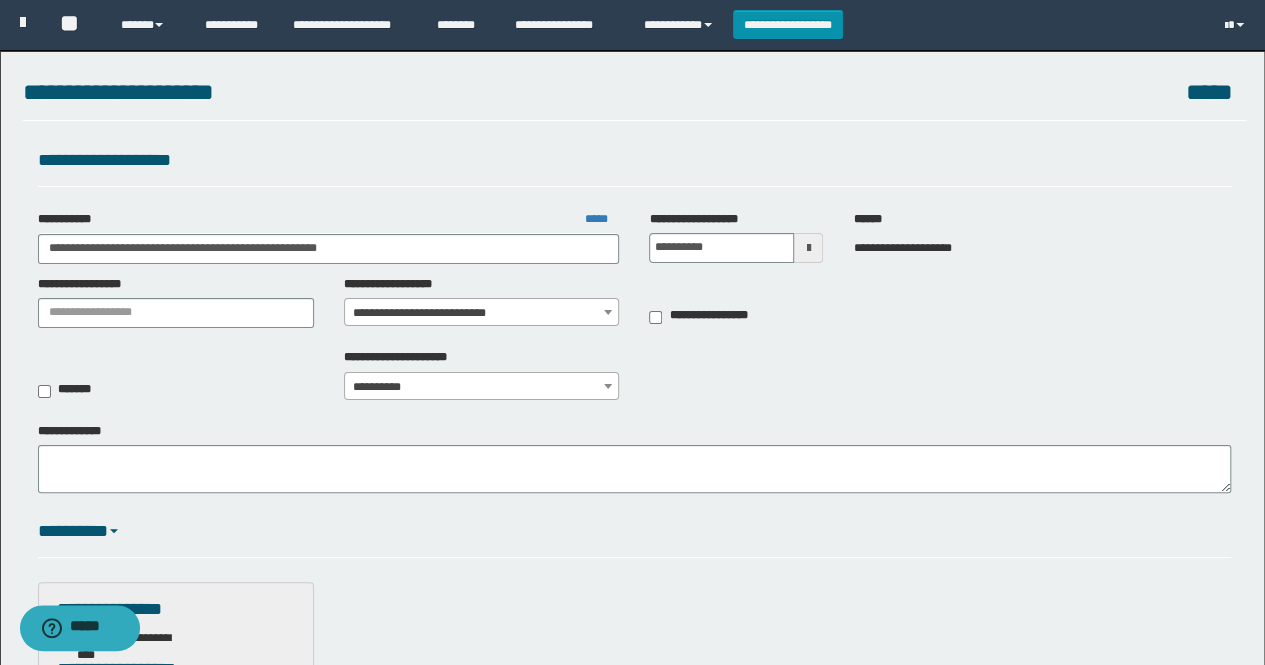 scroll, scrollTop: 300, scrollLeft: 0, axis: vertical 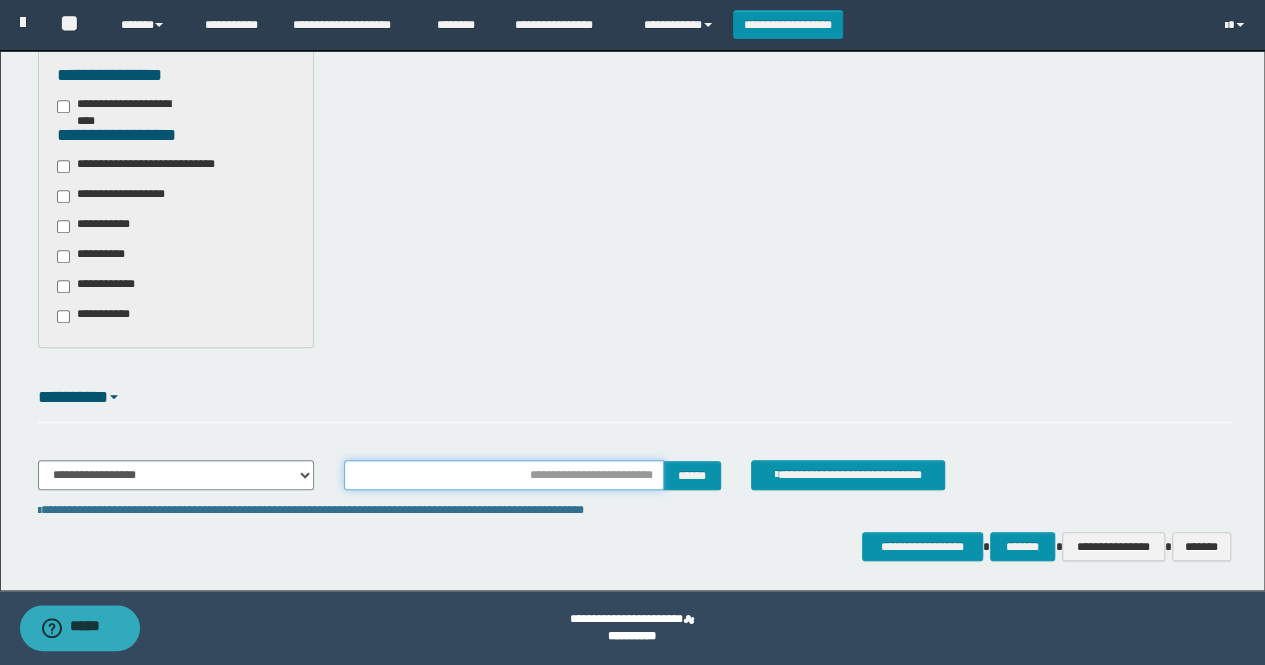 click at bounding box center [504, 475] 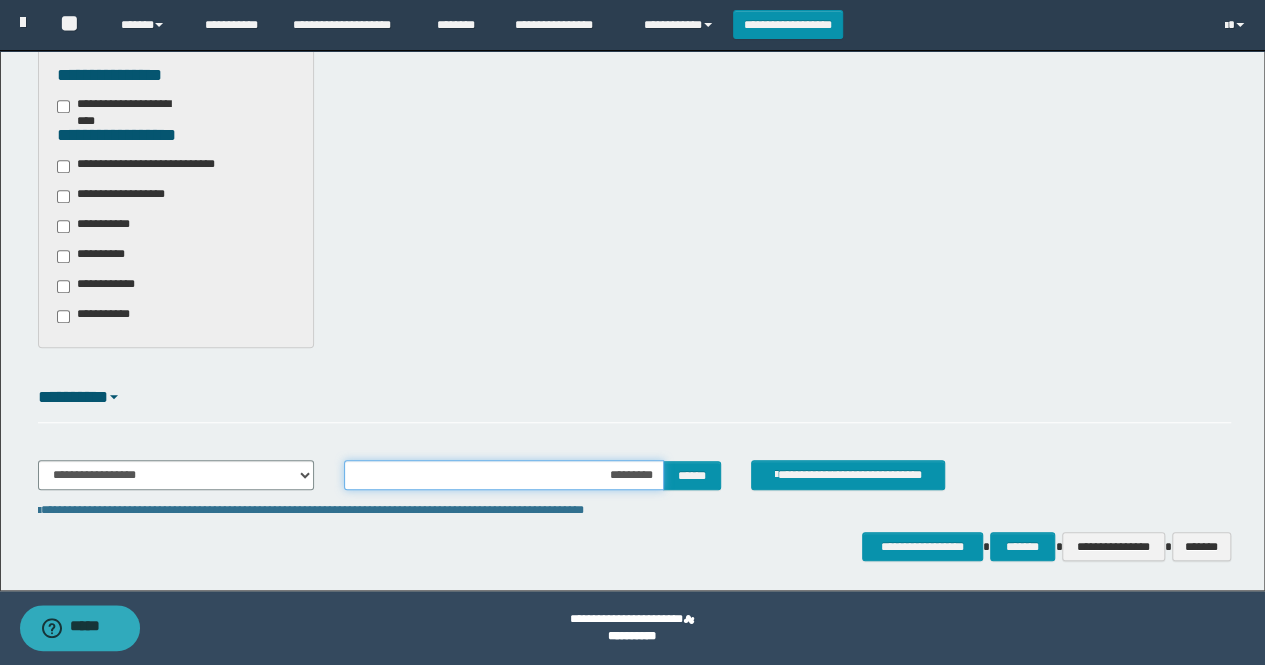 type on "**********" 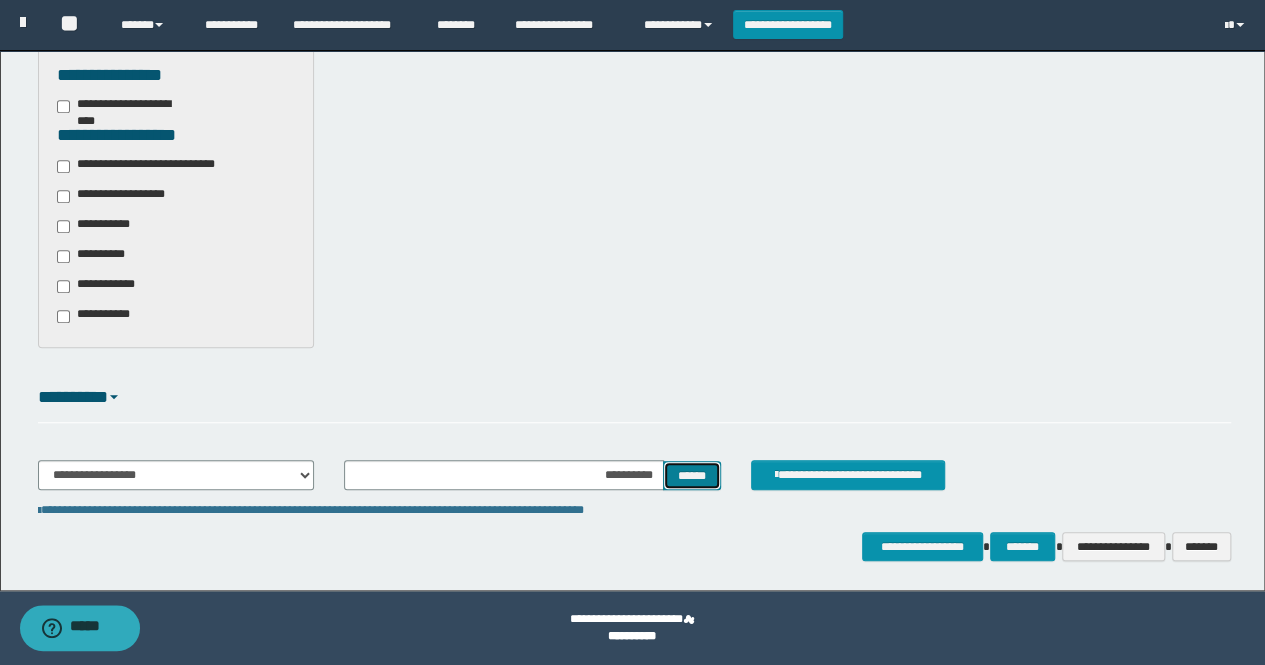 click on "******" at bounding box center [692, 475] 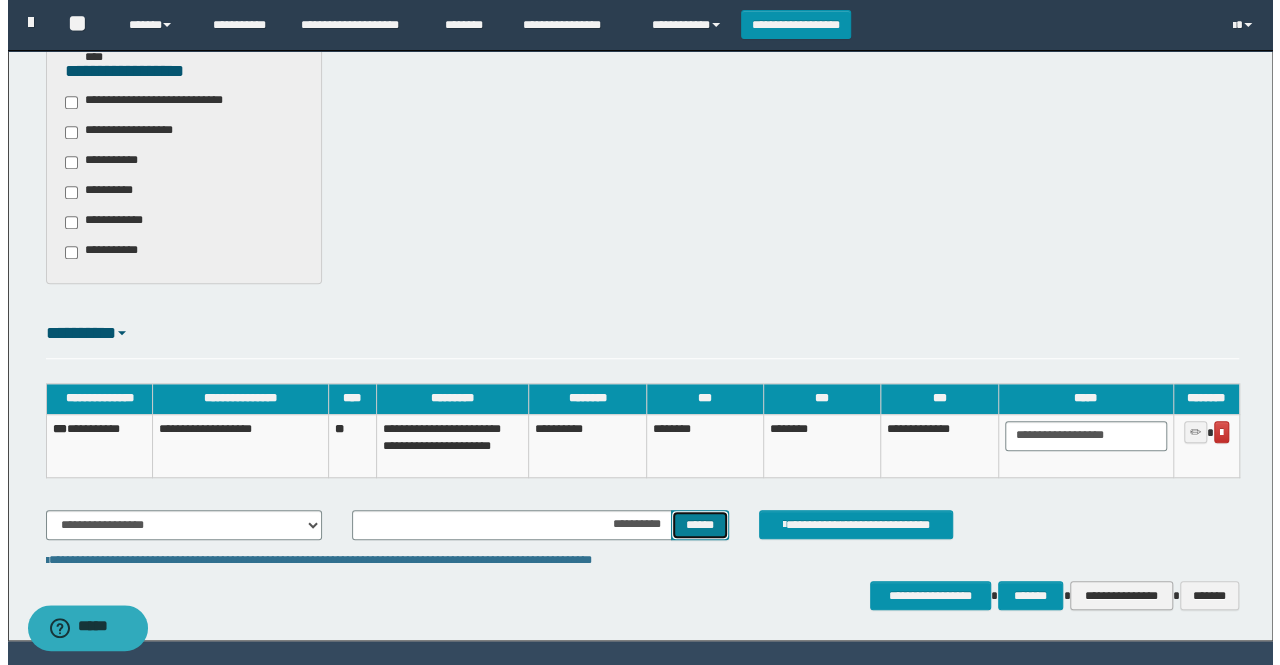 scroll, scrollTop: 648, scrollLeft: 0, axis: vertical 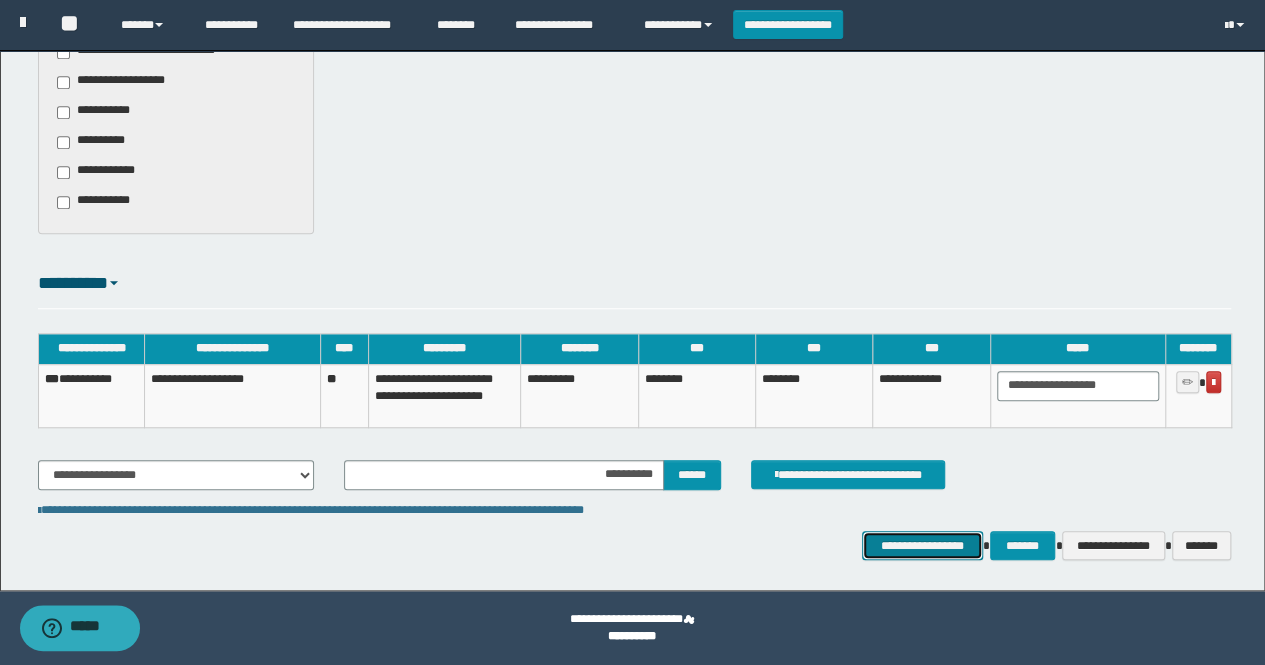 click on "**********" at bounding box center [922, 545] 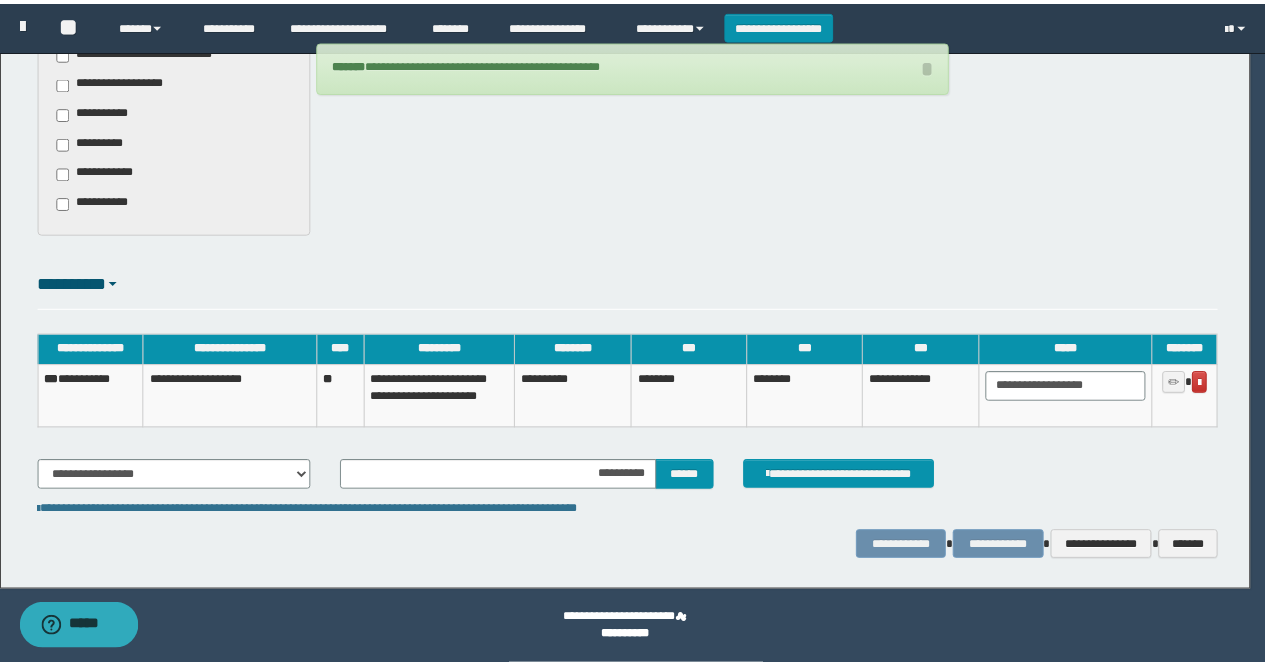scroll, scrollTop: 630, scrollLeft: 0, axis: vertical 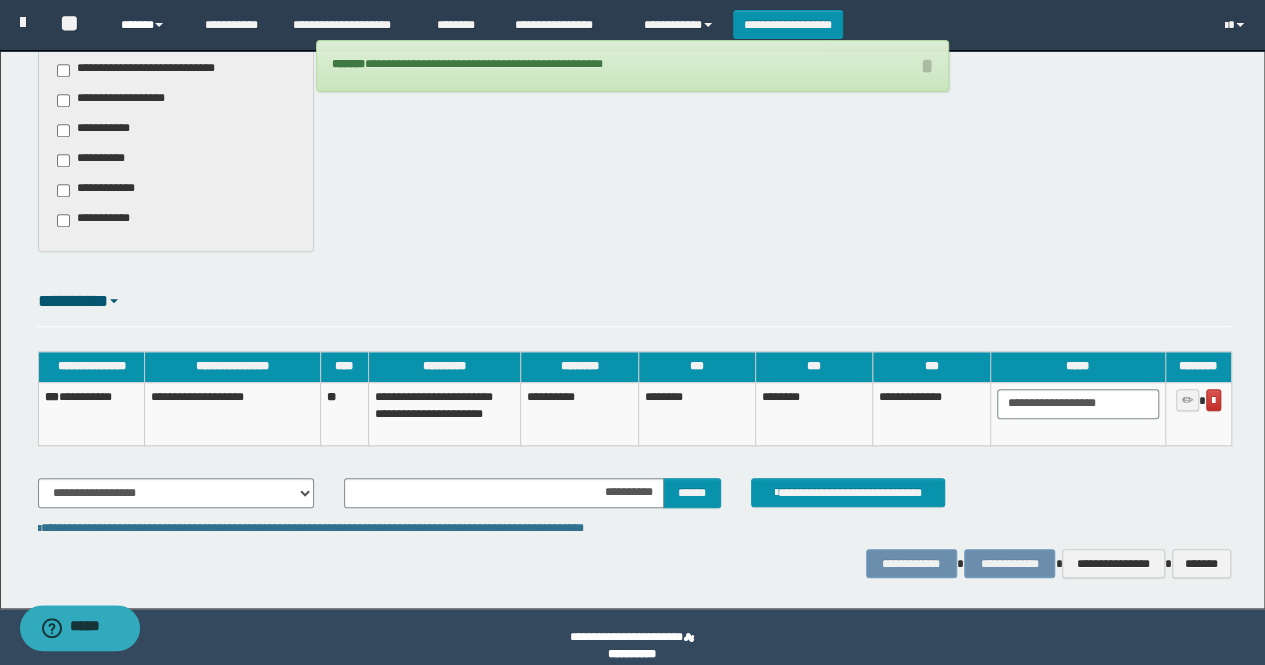 click on "******" at bounding box center [147, 25] 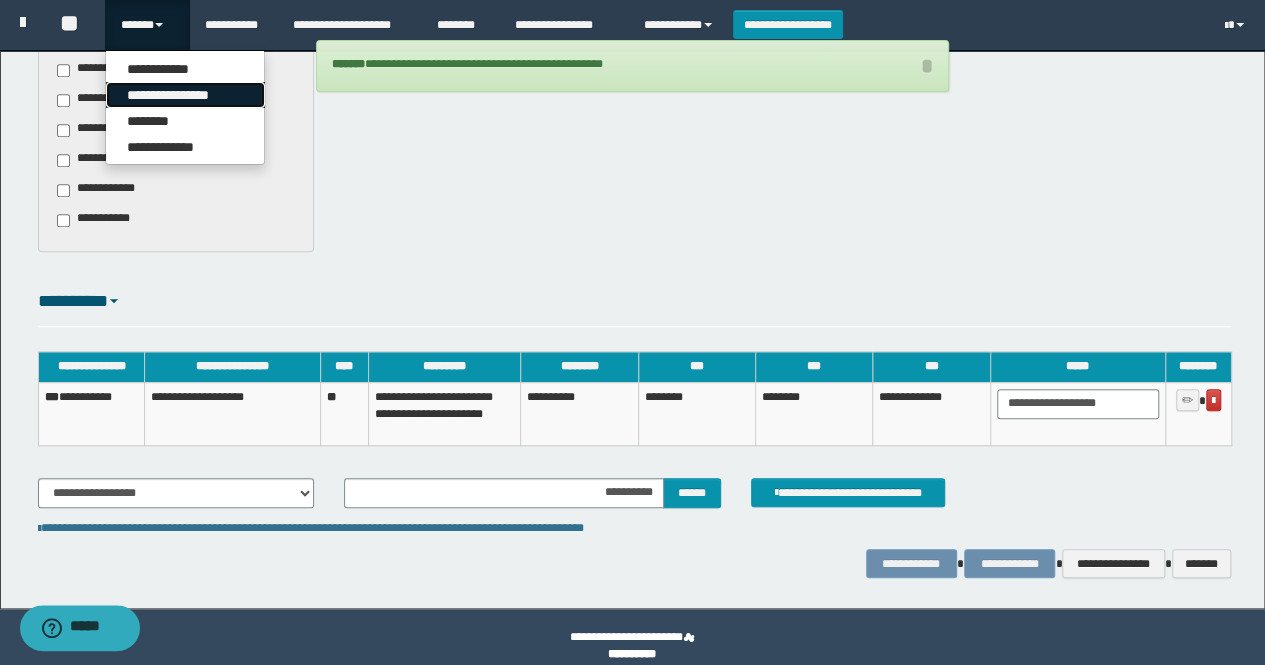 click on "**********" at bounding box center [185, 95] 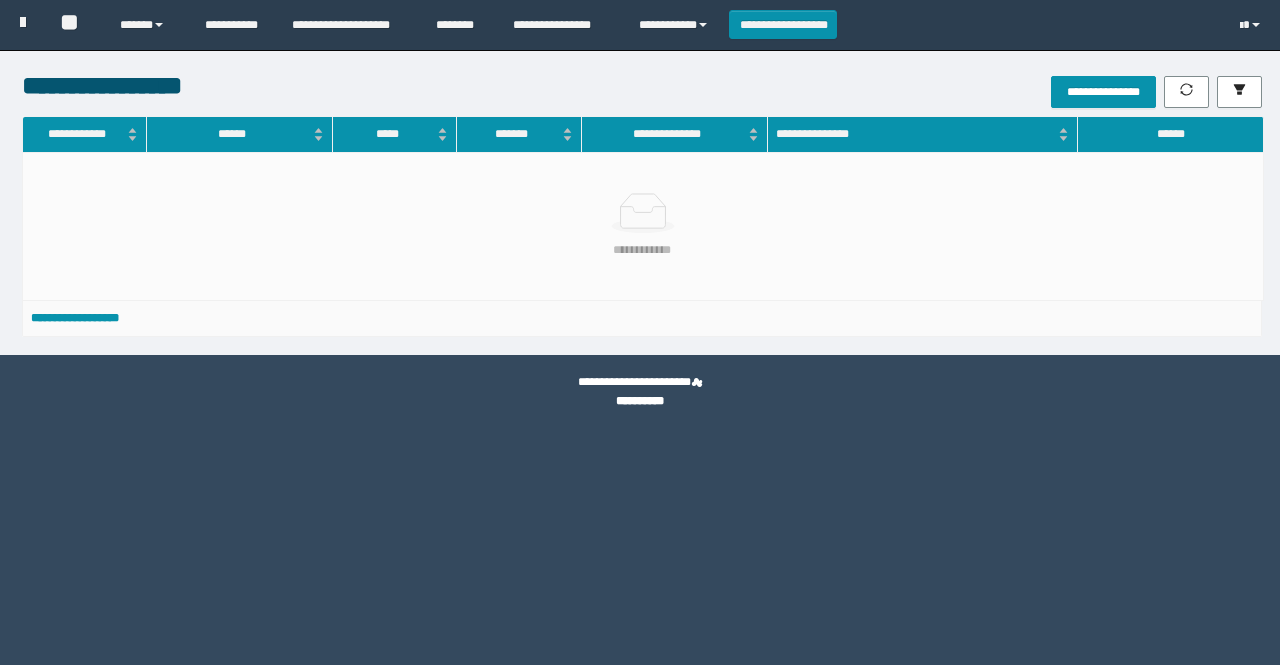 scroll, scrollTop: 0, scrollLeft: 0, axis: both 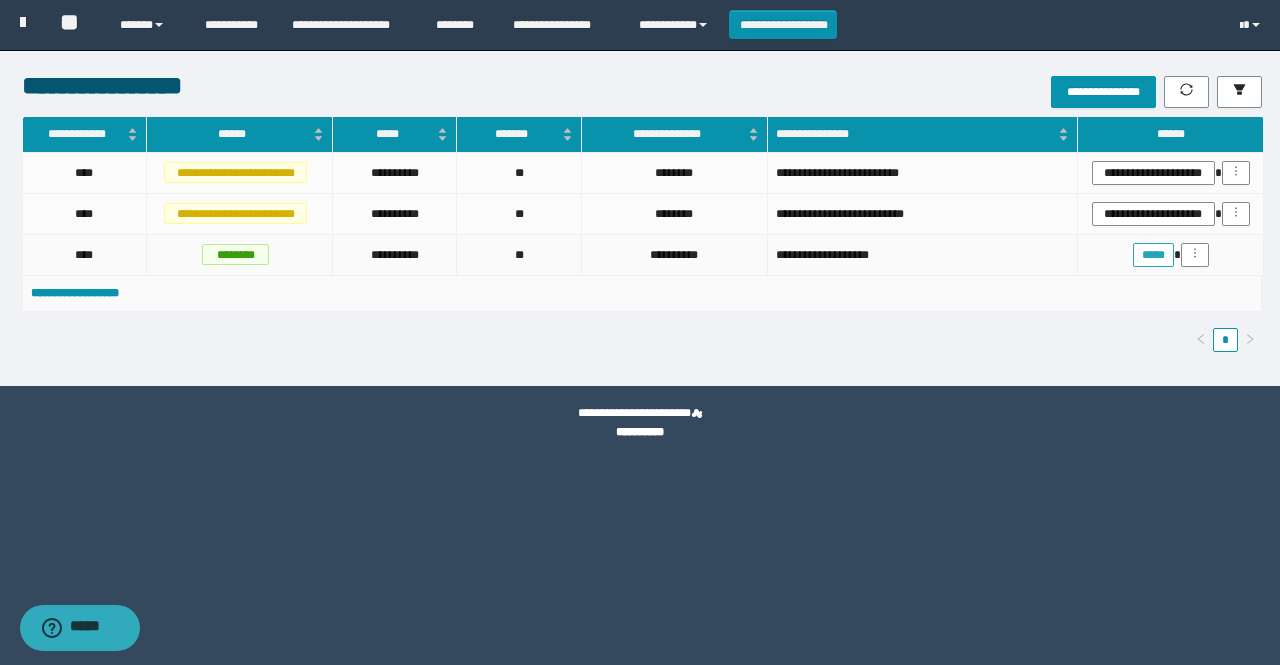 click on "*****" at bounding box center (1153, 255) 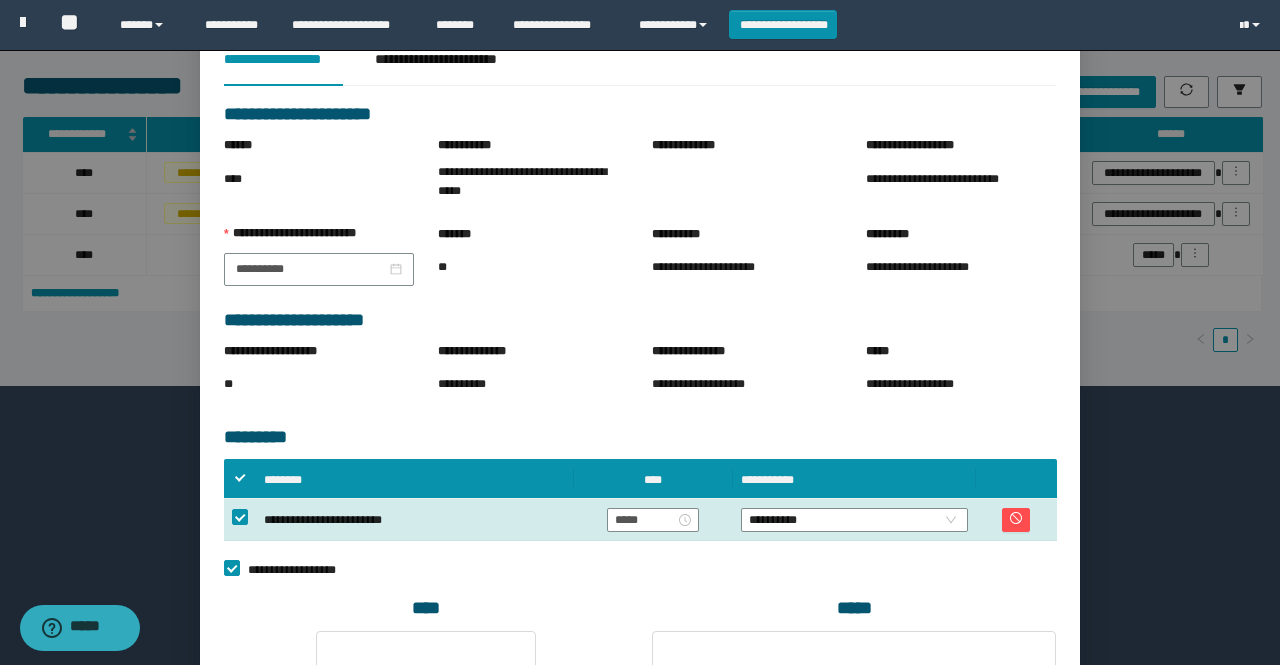 scroll, scrollTop: 300, scrollLeft: 0, axis: vertical 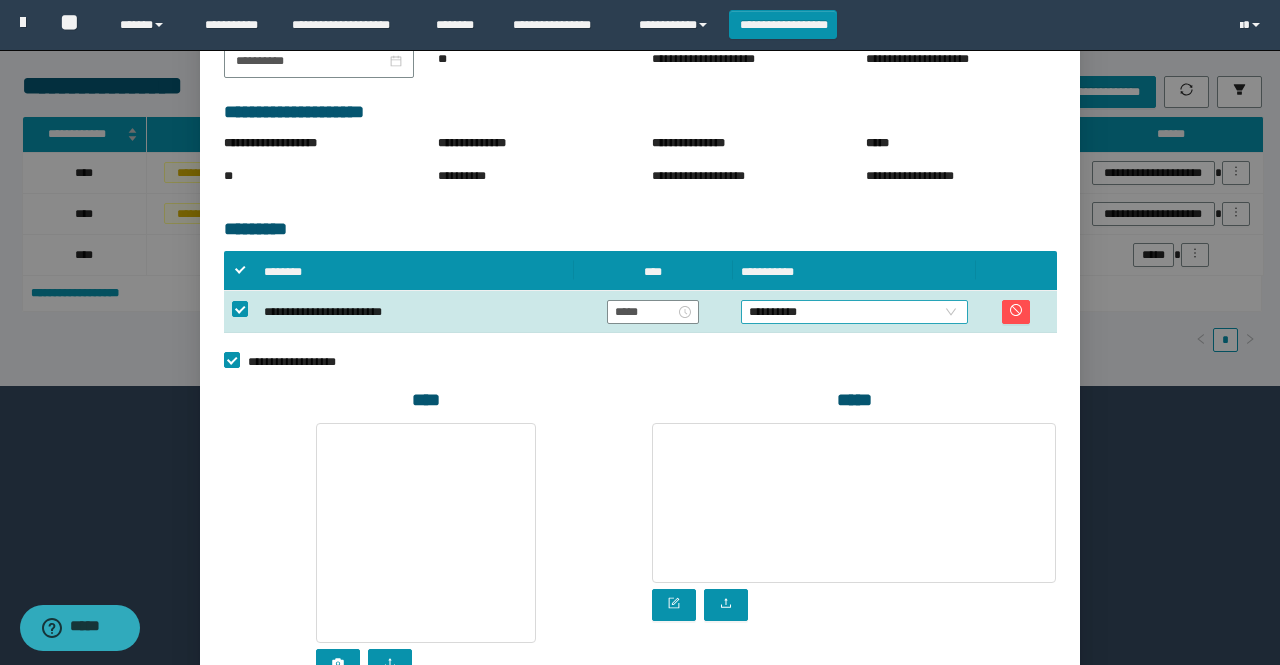 click on "**********" at bounding box center [854, 312] 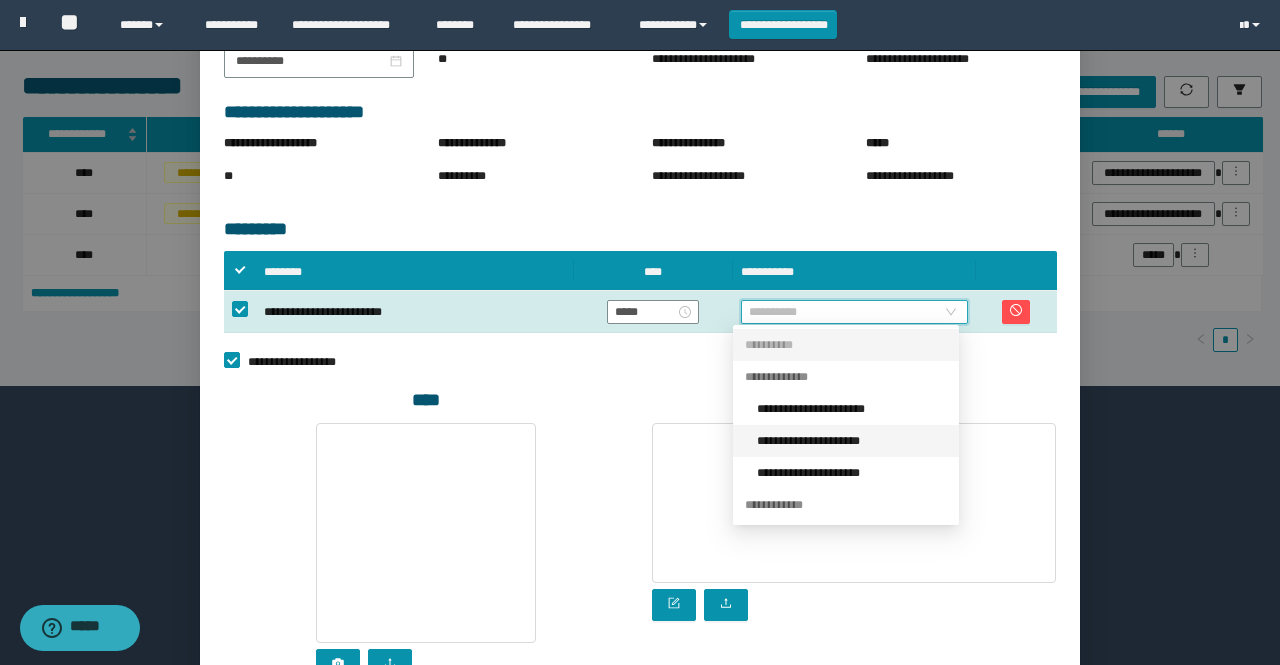 click on "**********" at bounding box center (852, 441) 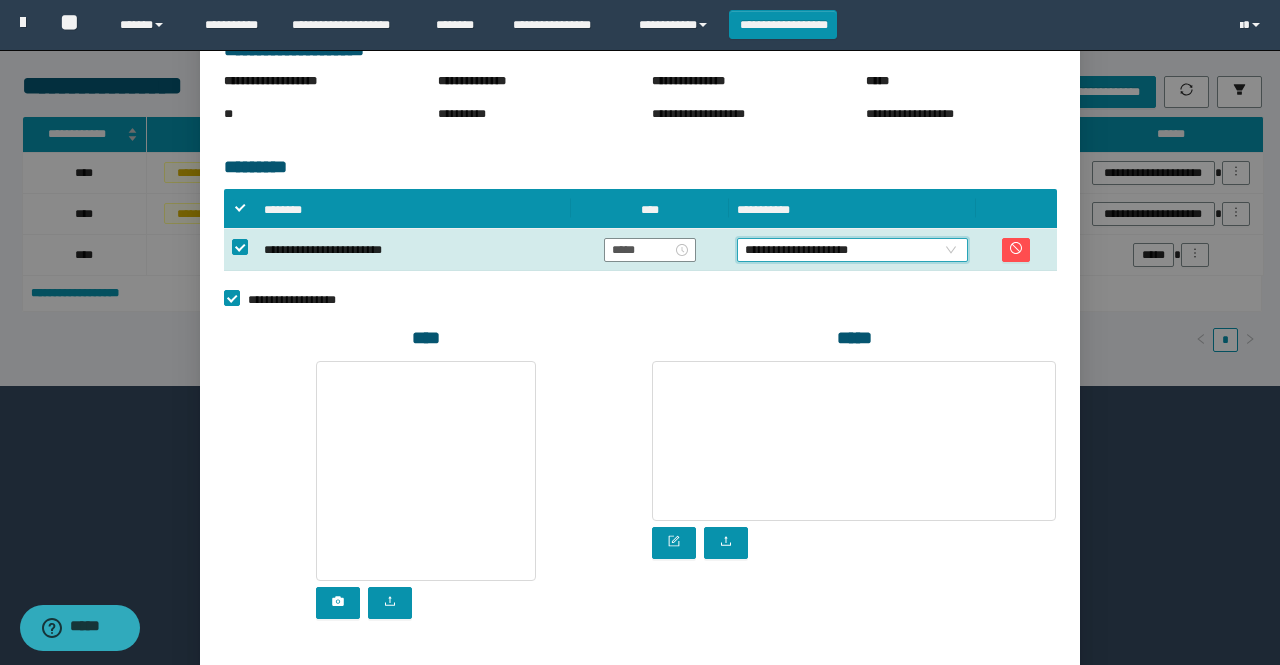 scroll, scrollTop: 432, scrollLeft: 0, axis: vertical 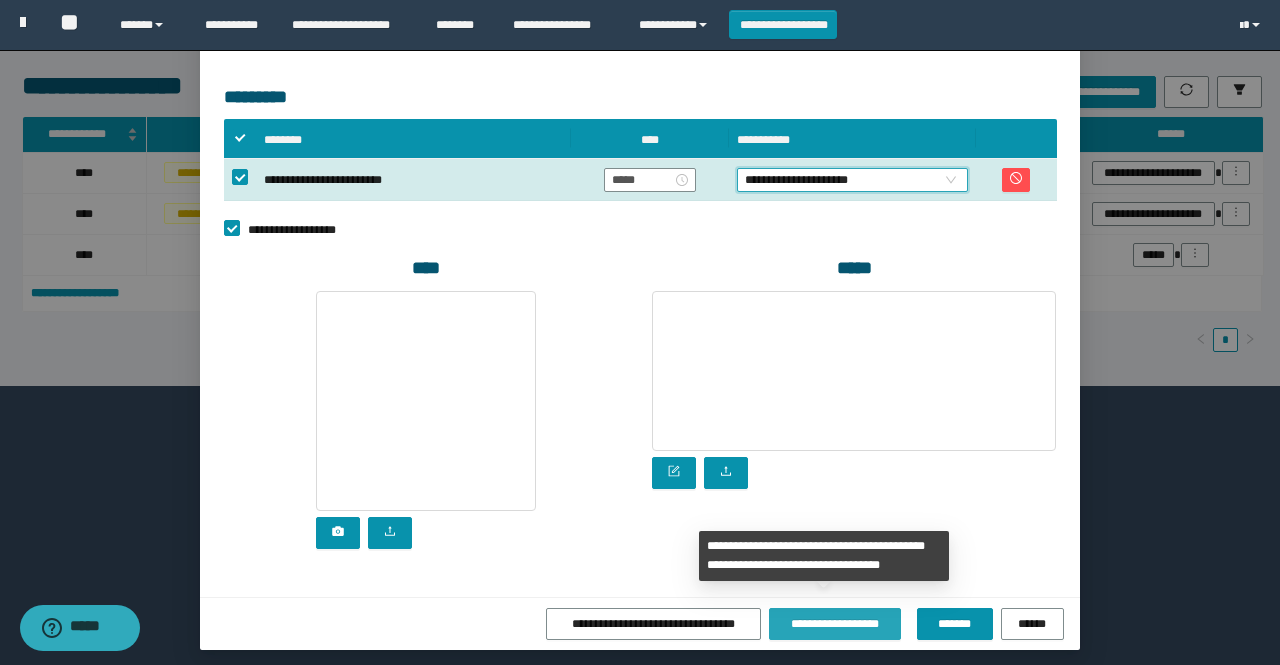 click on "**********" at bounding box center (835, 624) 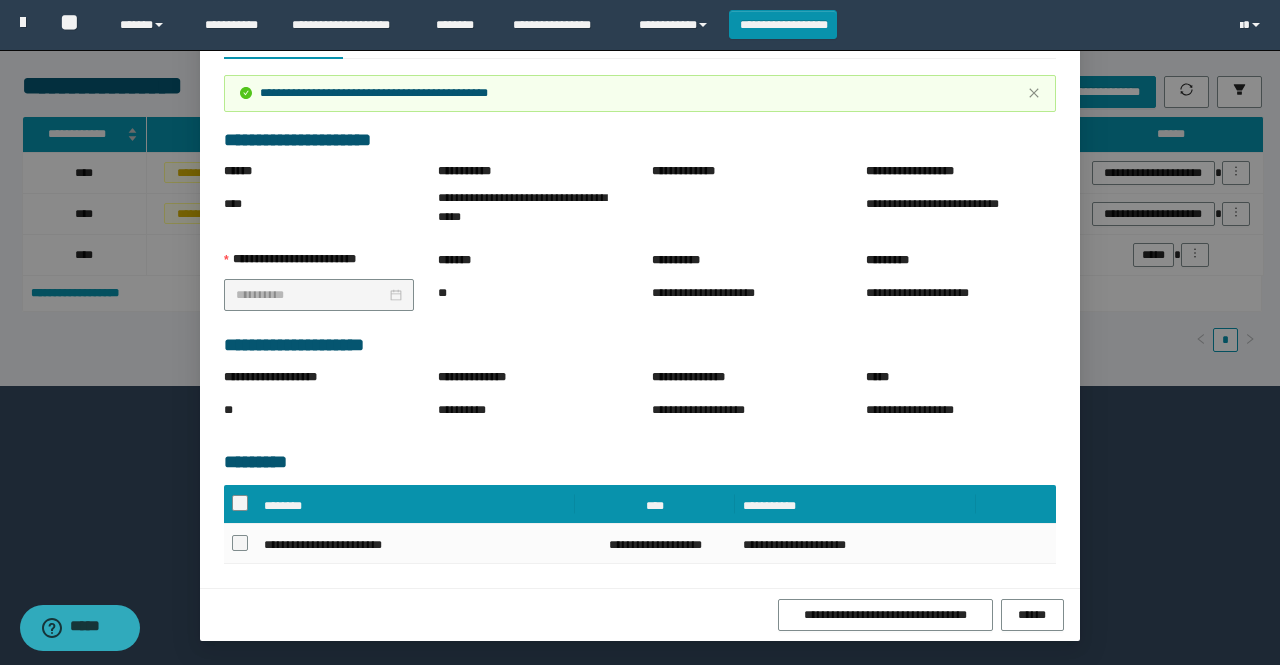 scroll, scrollTop: 113, scrollLeft: 0, axis: vertical 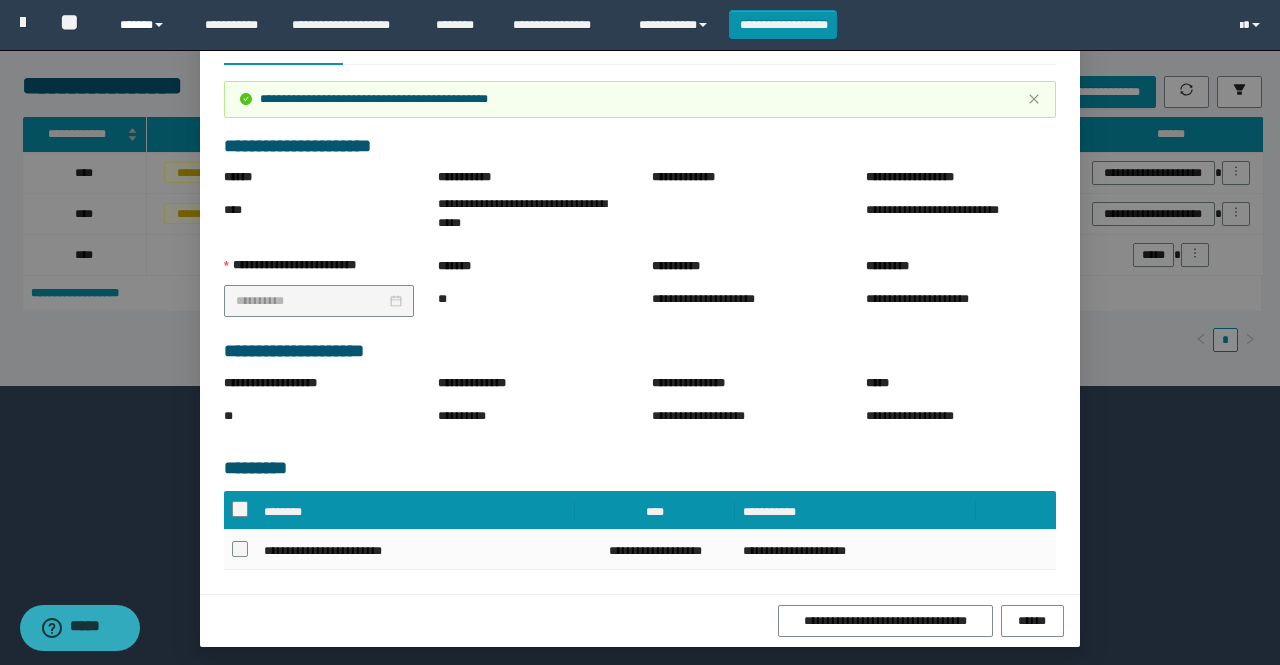 click on "******" at bounding box center [147, 25] 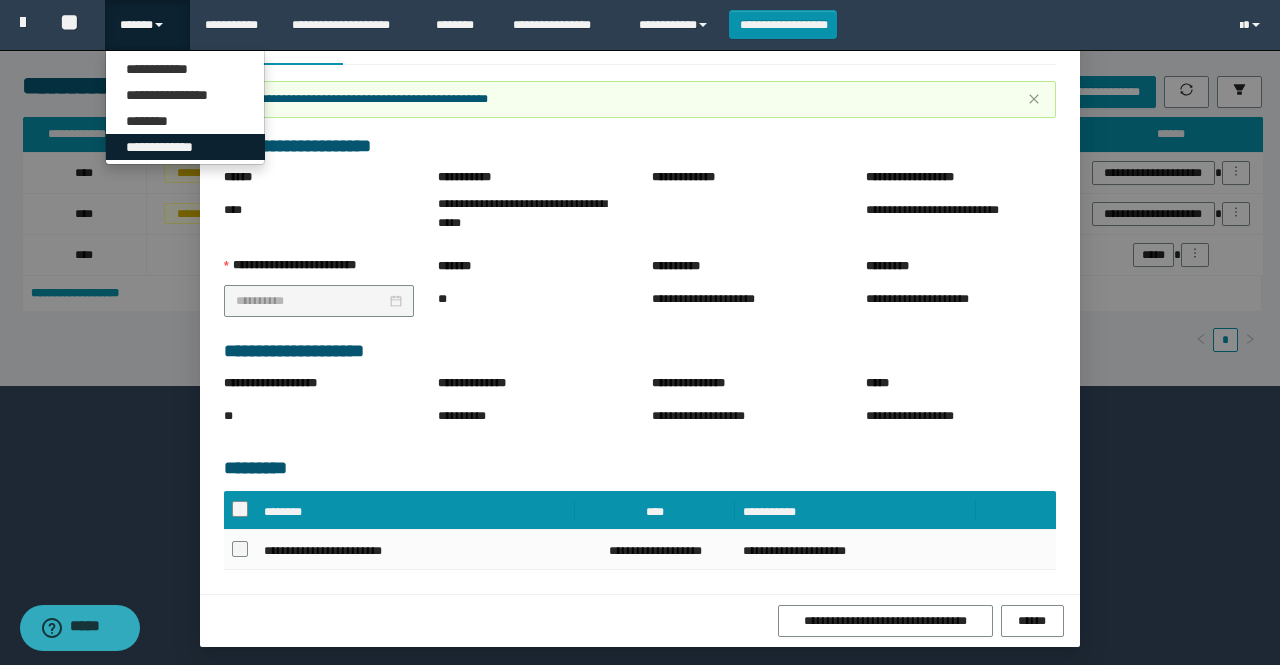 click on "**********" at bounding box center (185, 147) 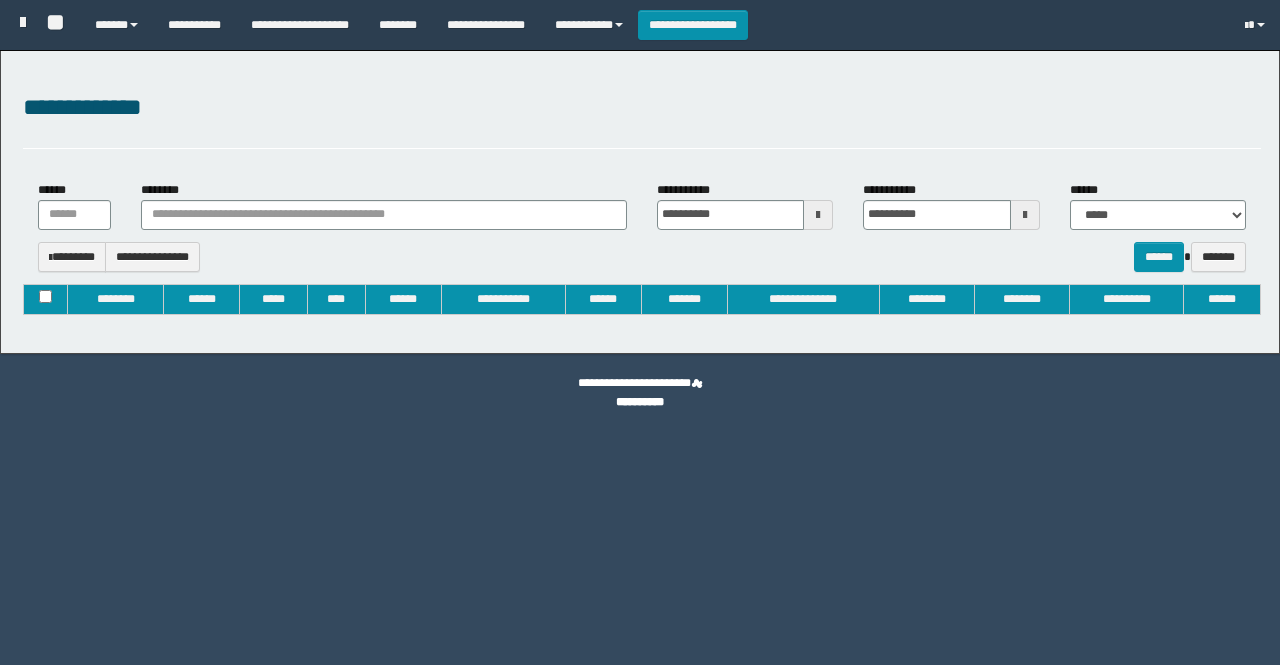 type on "**********" 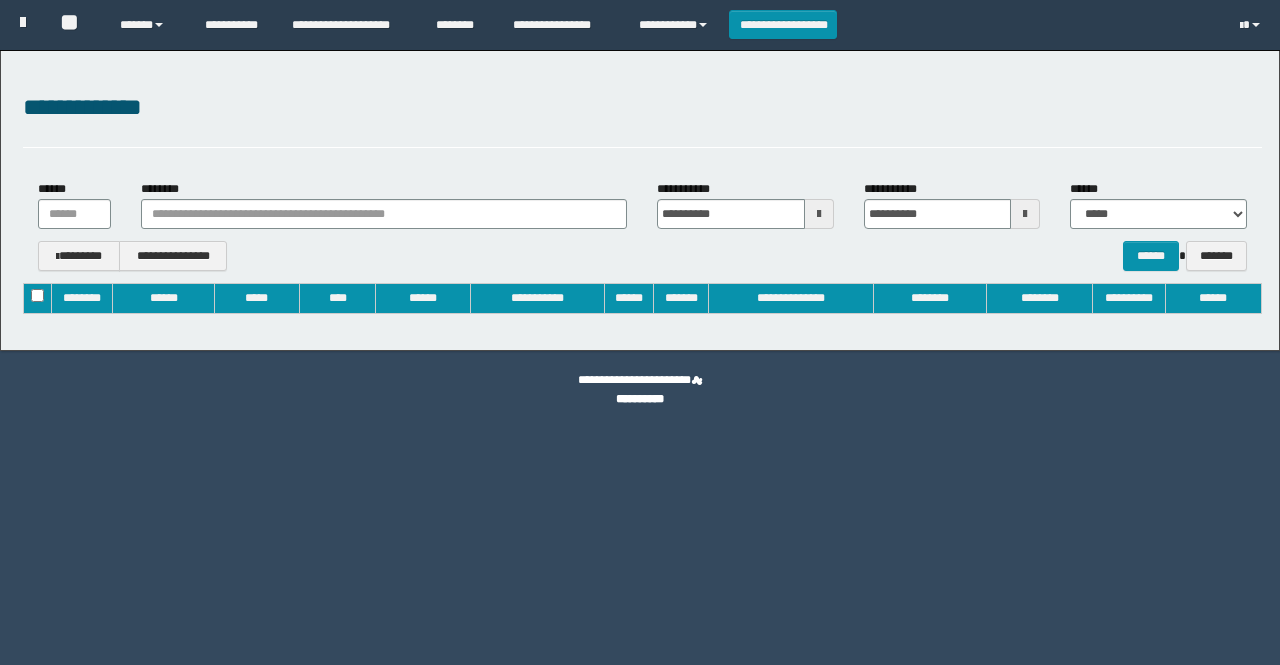 scroll, scrollTop: 0, scrollLeft: 0, axis: both 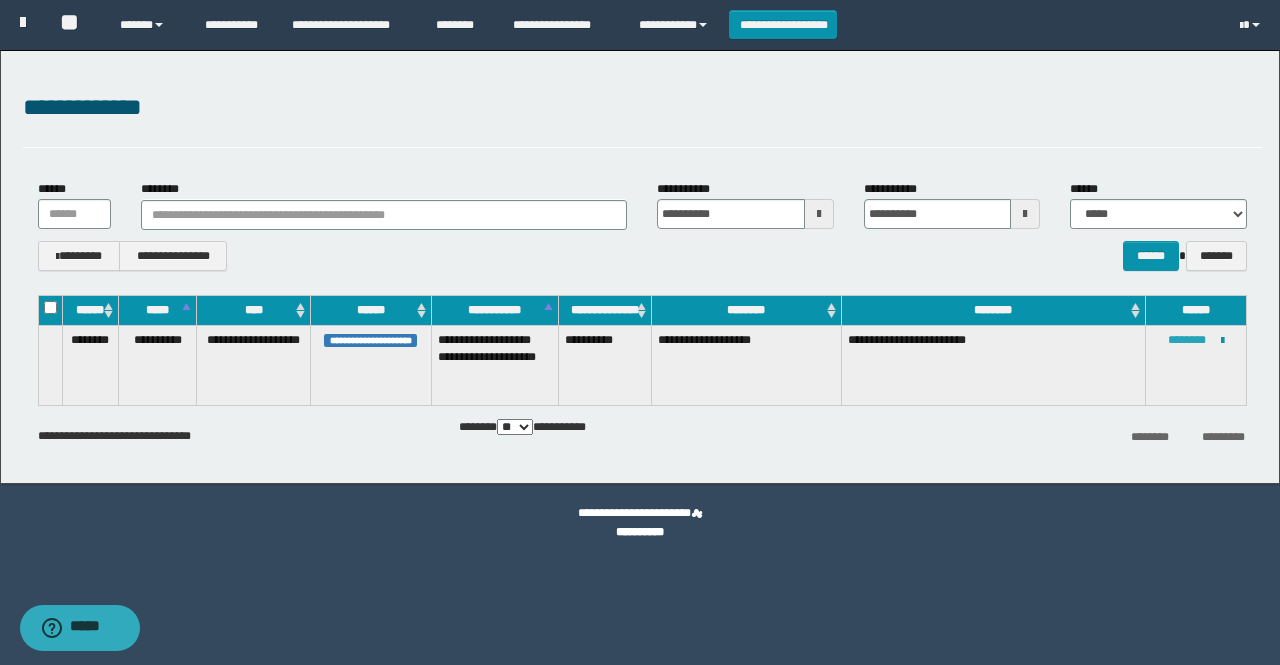 click on "********" at bounding box center [1187, 340] 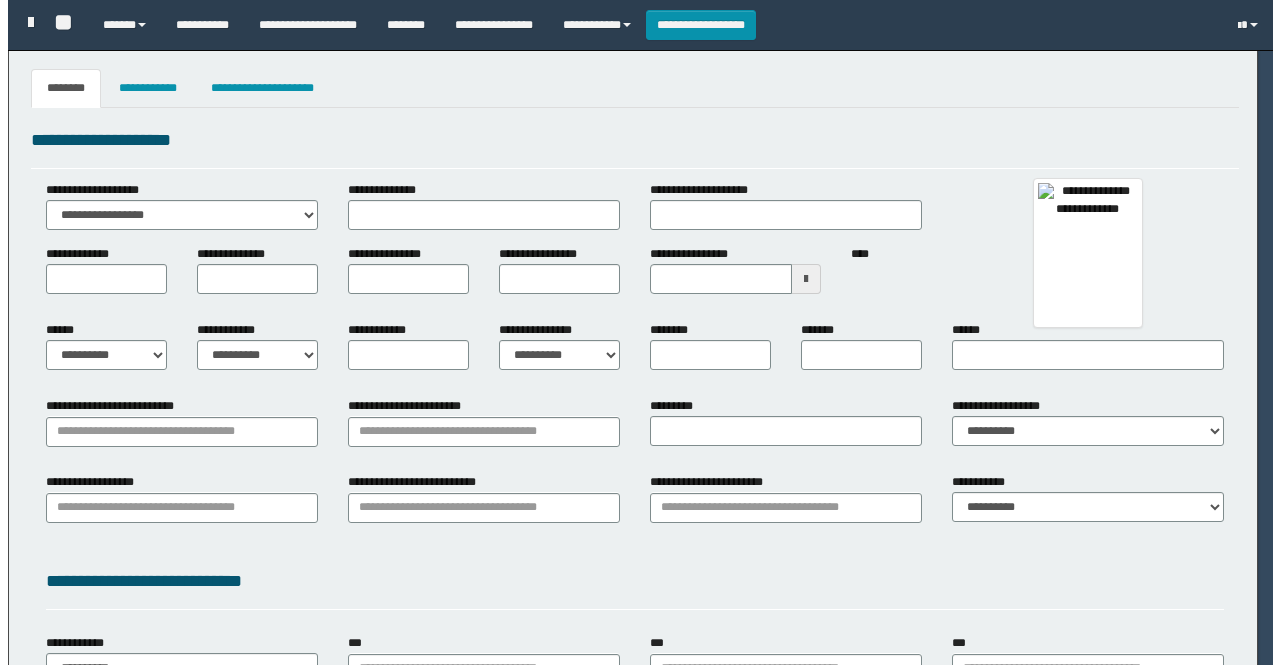 scroll, scrollTop: 0, scrollLeft: 0, axis: both 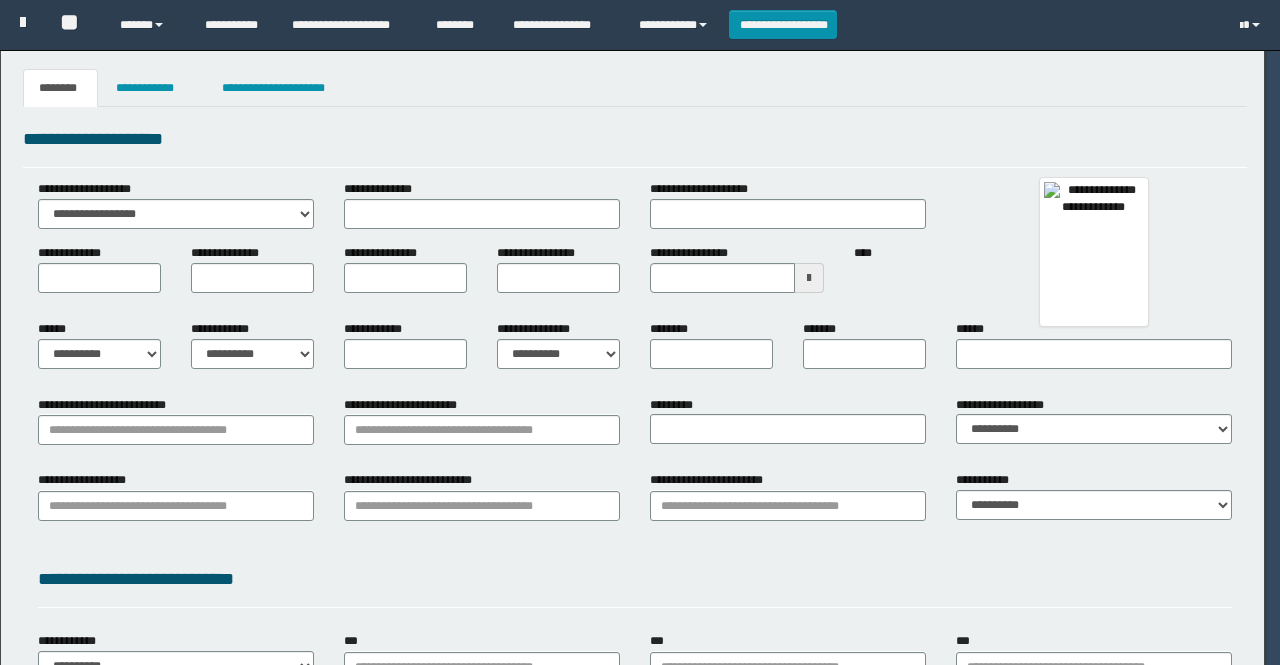 select on "***" 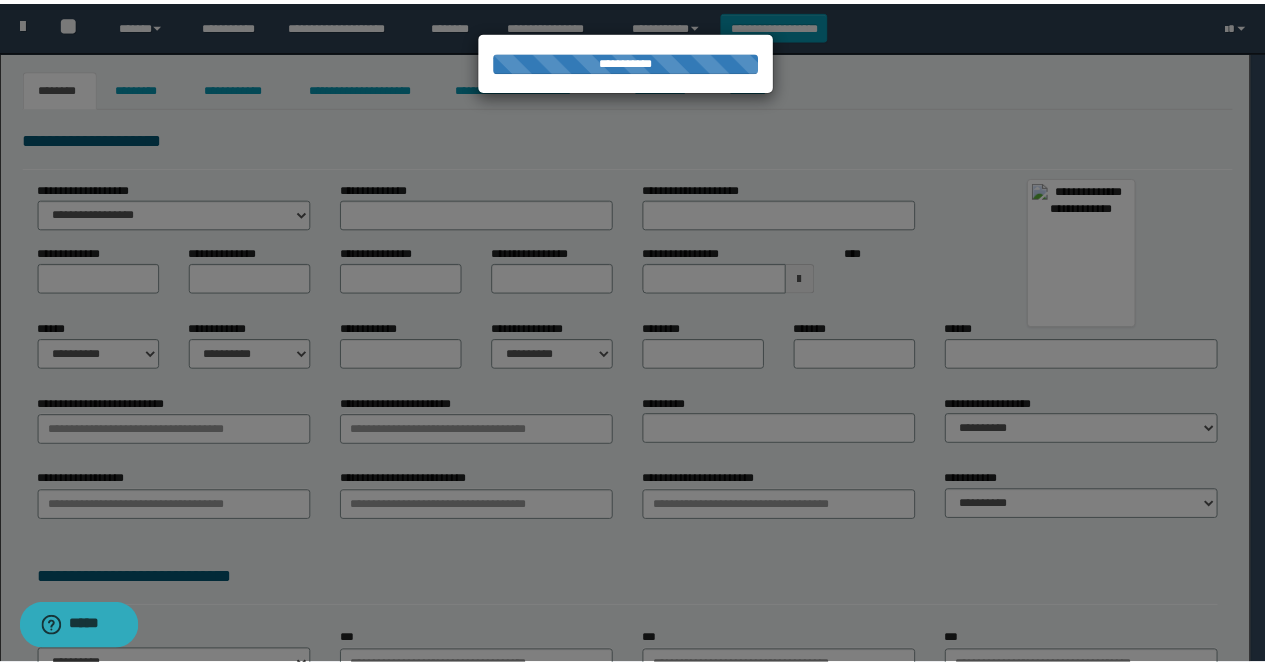 scroll, scrollTop: 0, scrollLeft: 0, axis: both 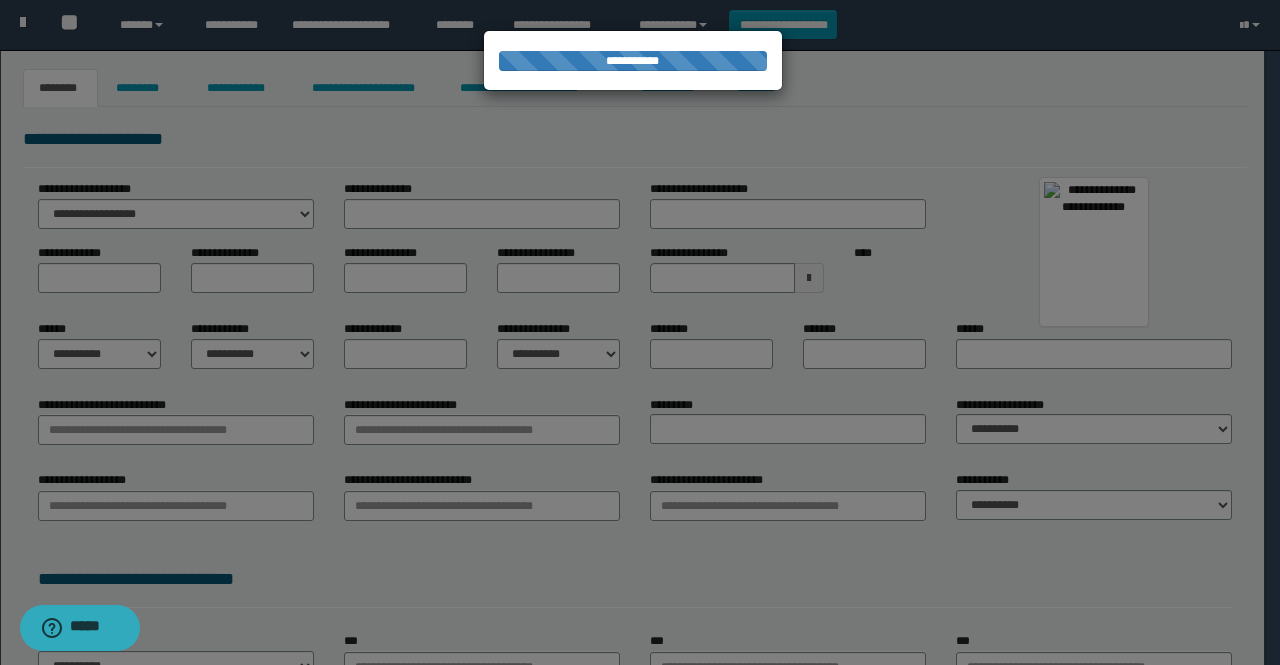 type on "********" 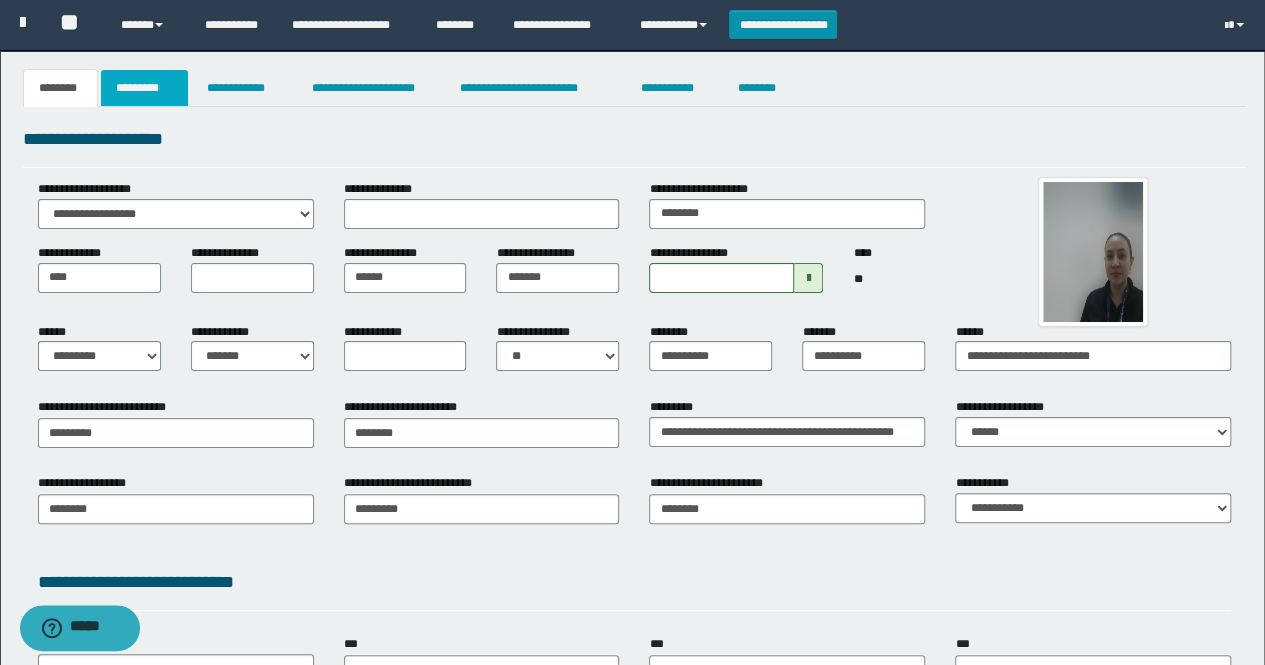 click on "*********" at bounding box center (144, 88) 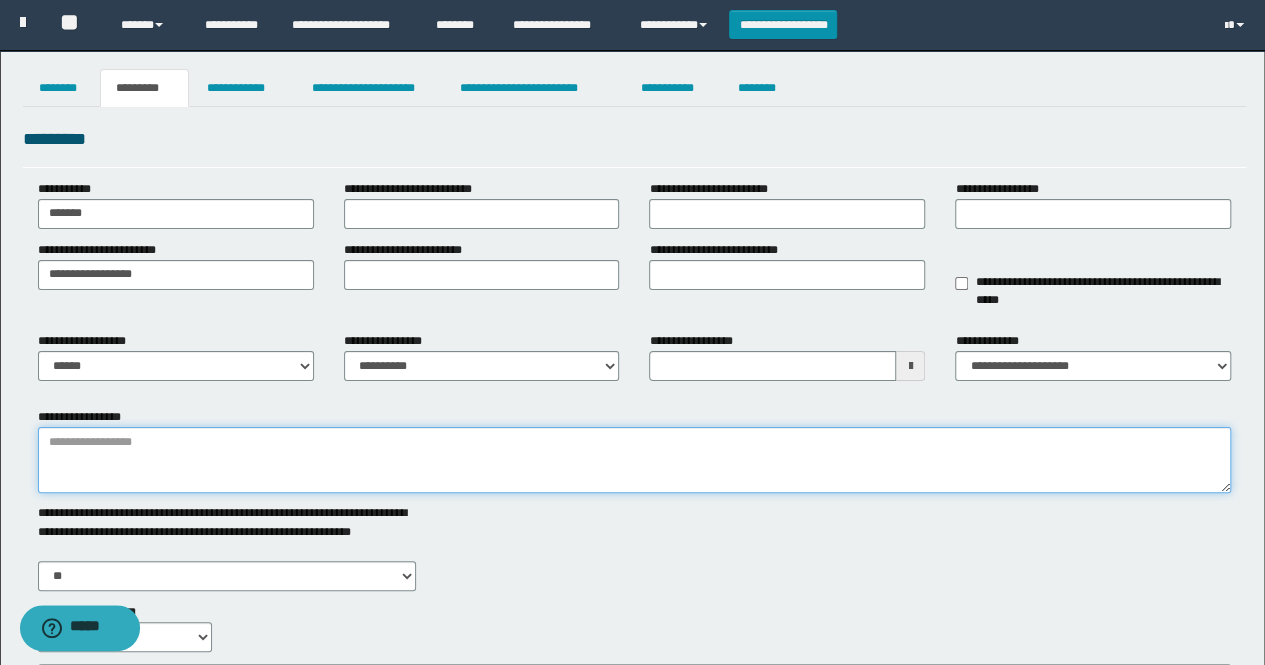 drag, startPoint x: 218, startPoint y: 474, endPoint x: 255, endPoint y: 466, distance: 37.85499 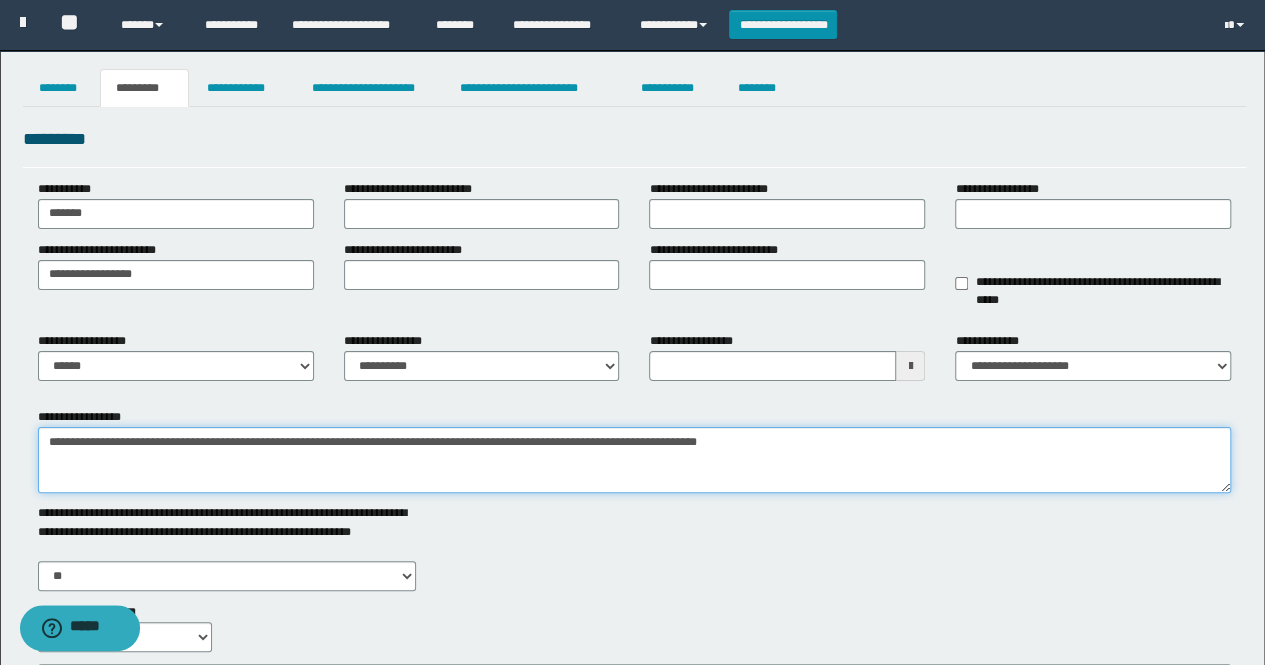 click on "**********" at bounding box center [635, 460] 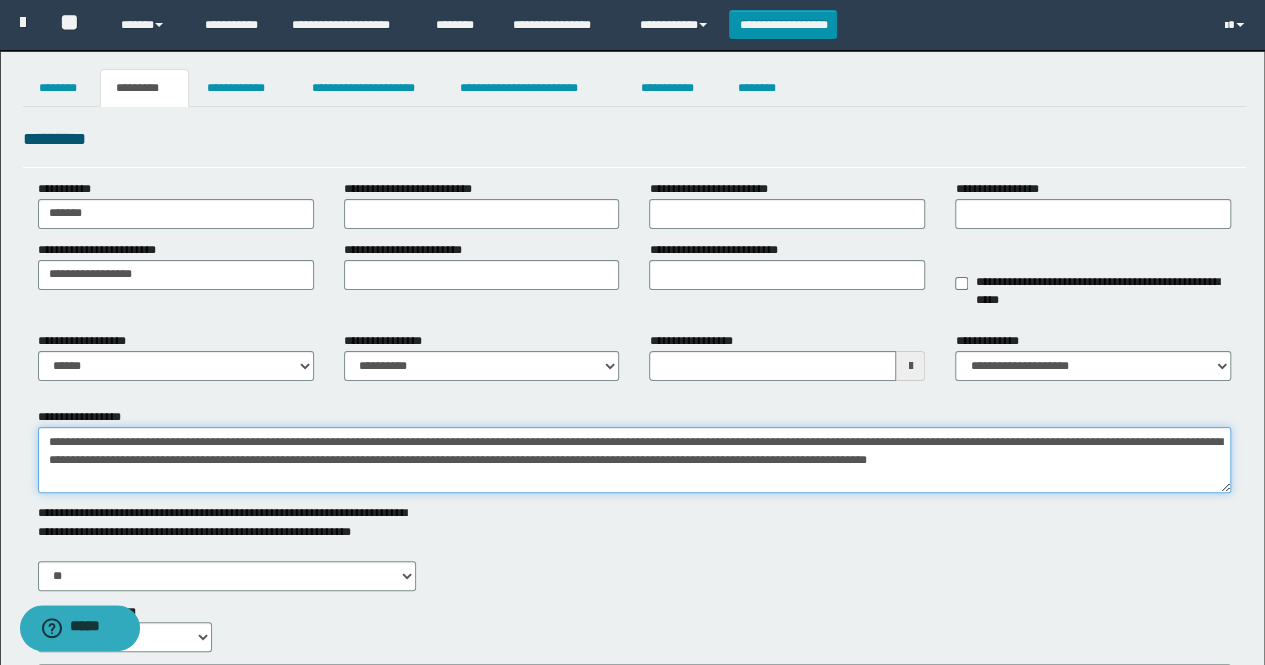 click on "**********" at bounding box center [635, 460] 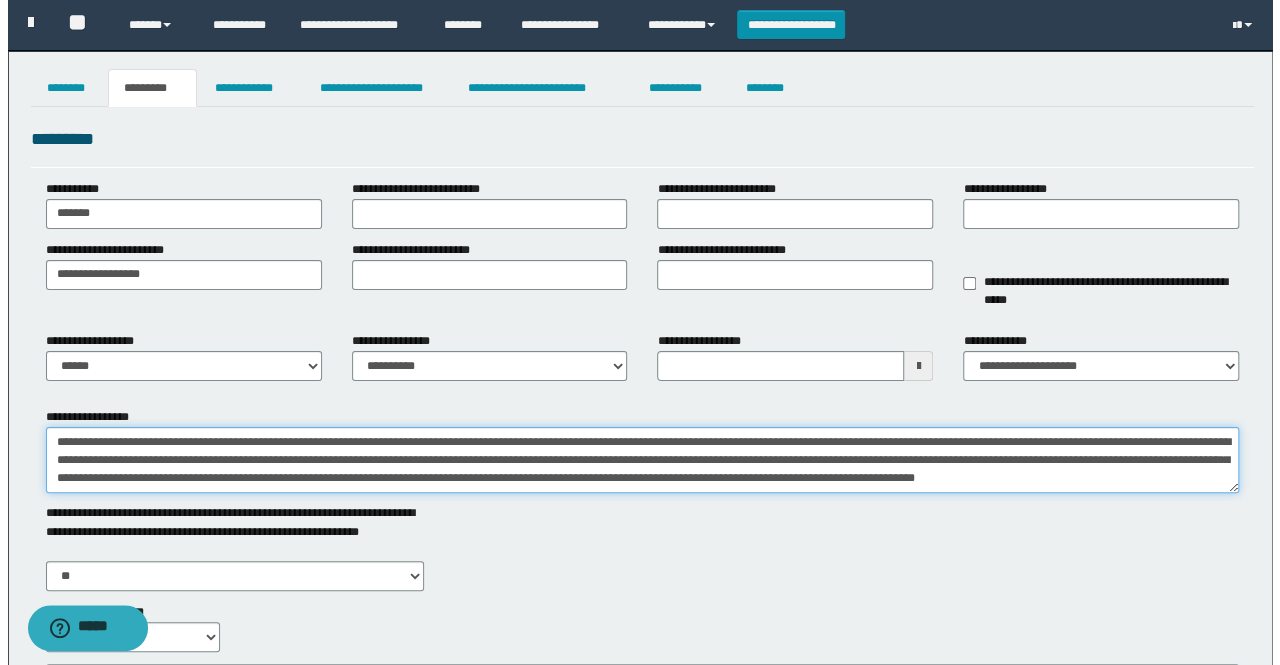scroll, scrollTop: 12, scrollLeft: 0, axis: vertical 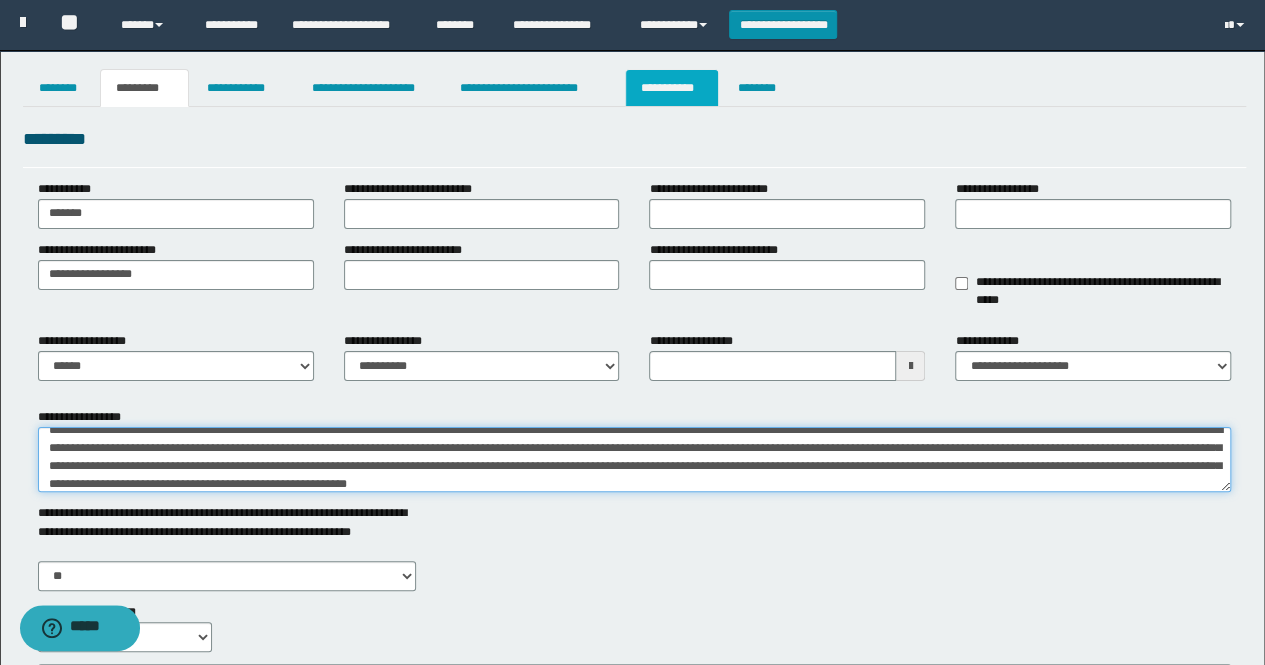 type on "**********" 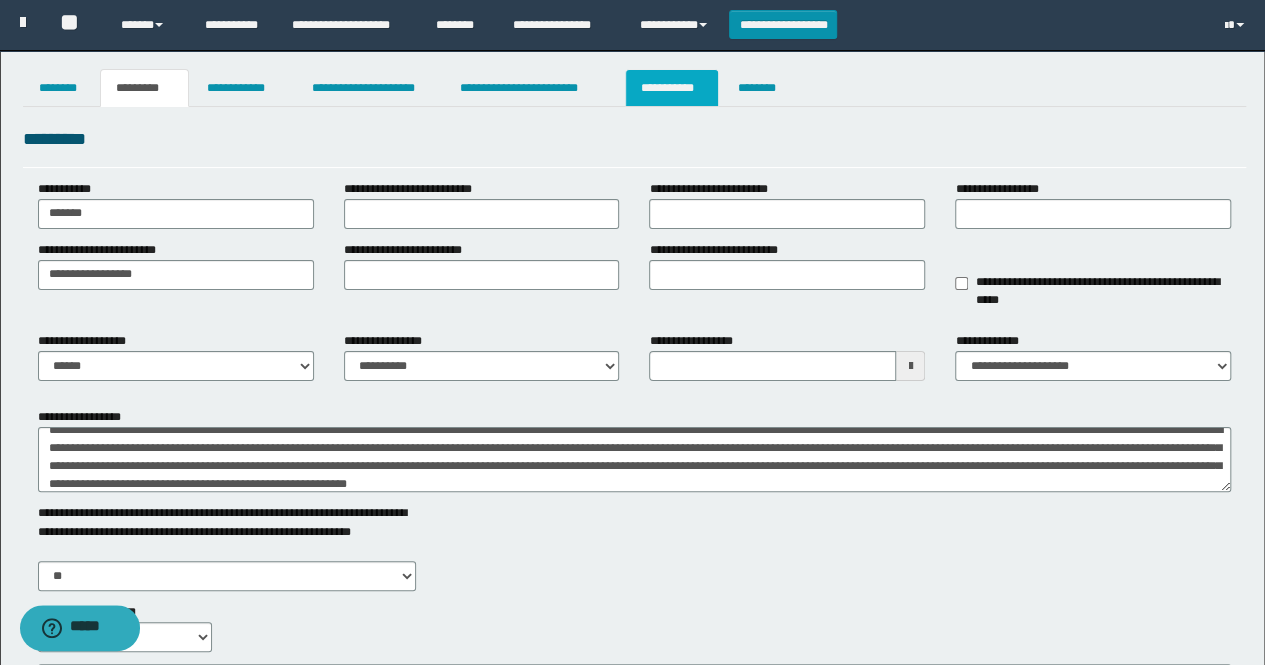 click on "**********" at bounding box center (672, 88) 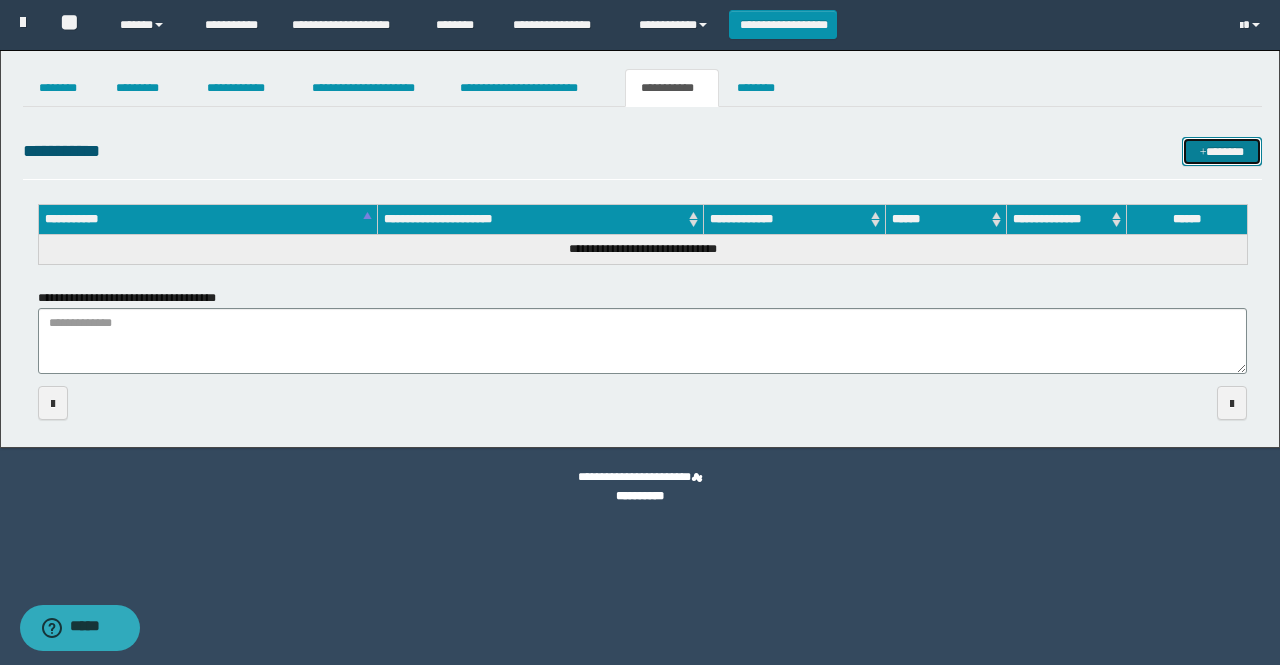 click on "*******" at bounding box center (1221, 151) 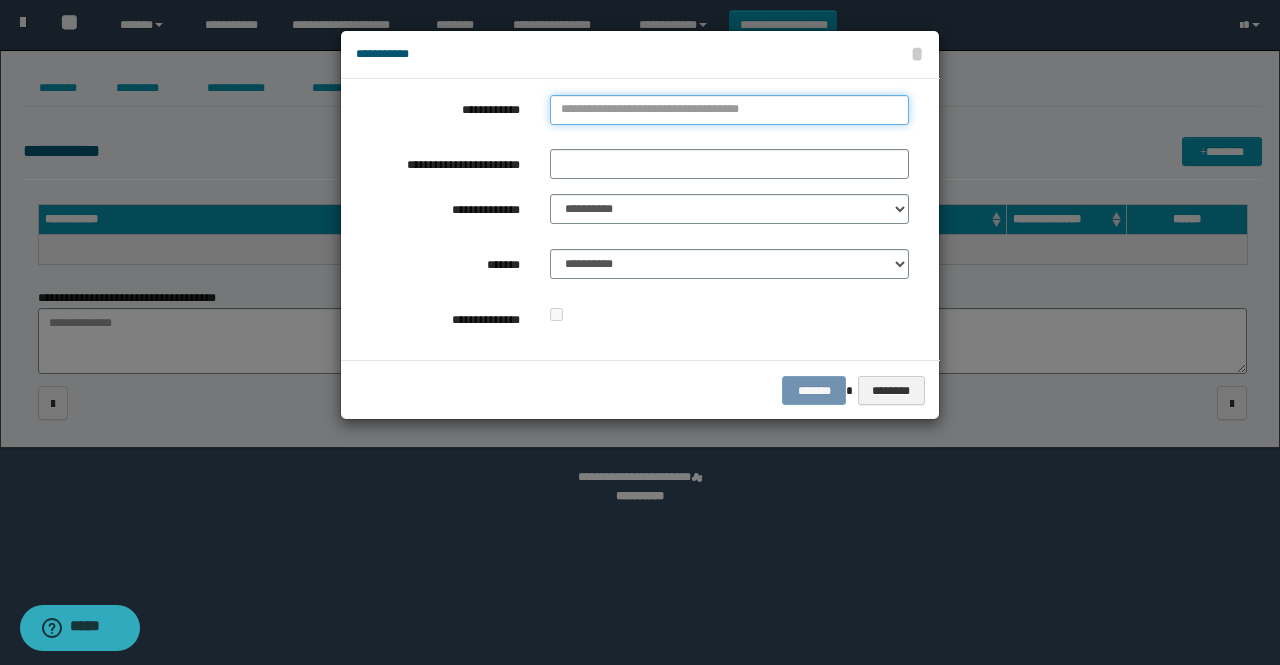 click on "**********" at bounding box center (729, 110) 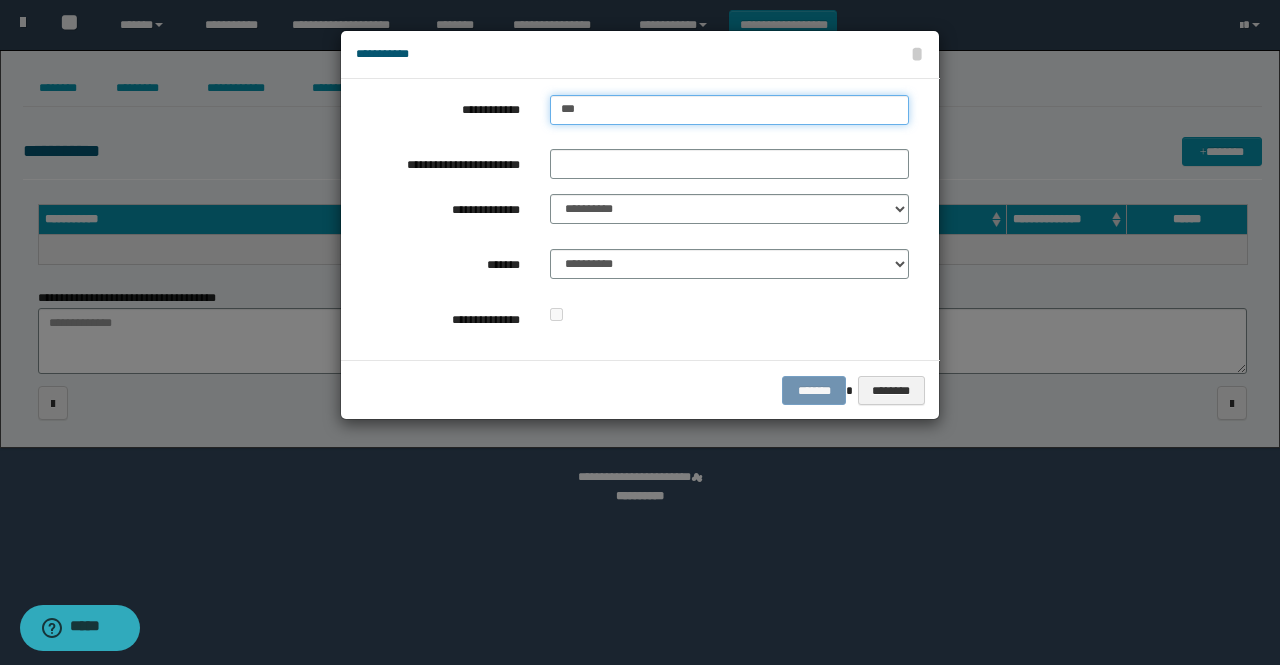 type on "****" 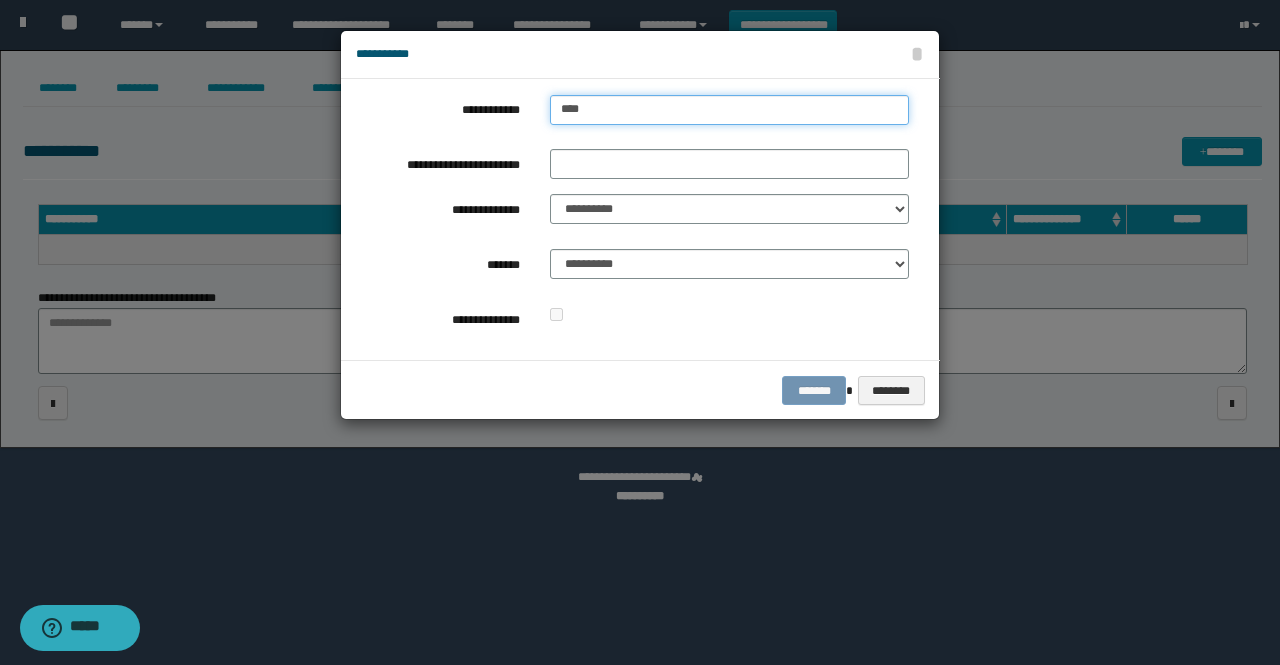 type on "****" 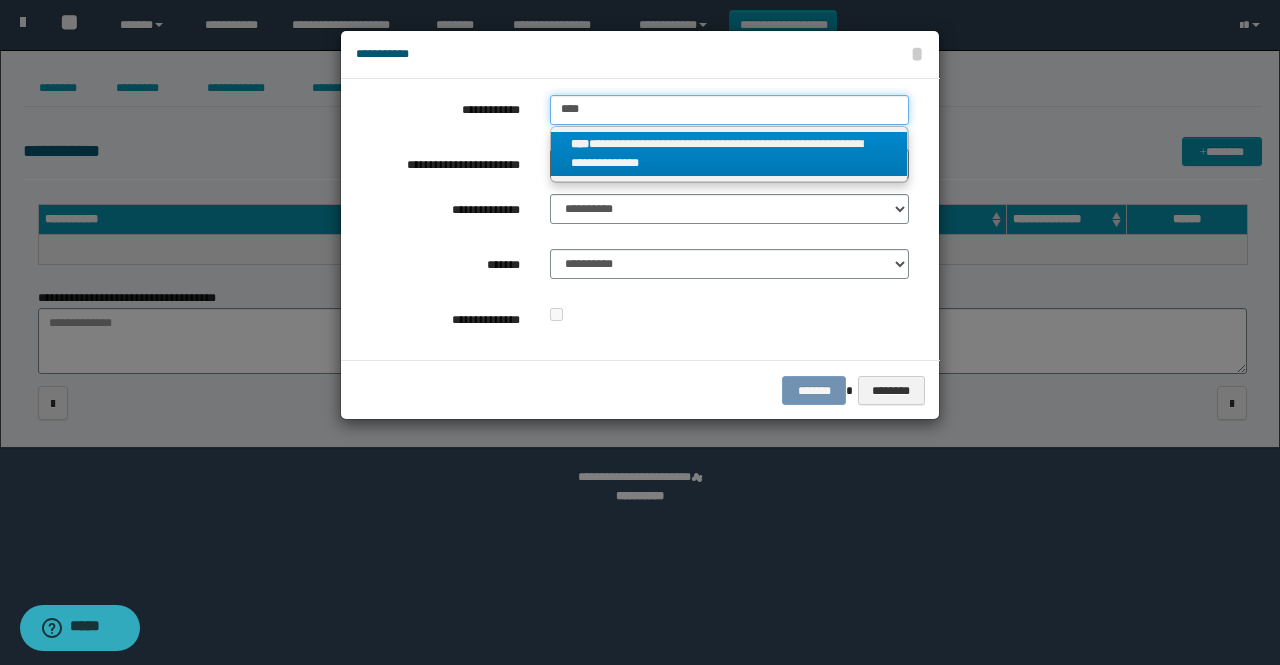 type on "****" 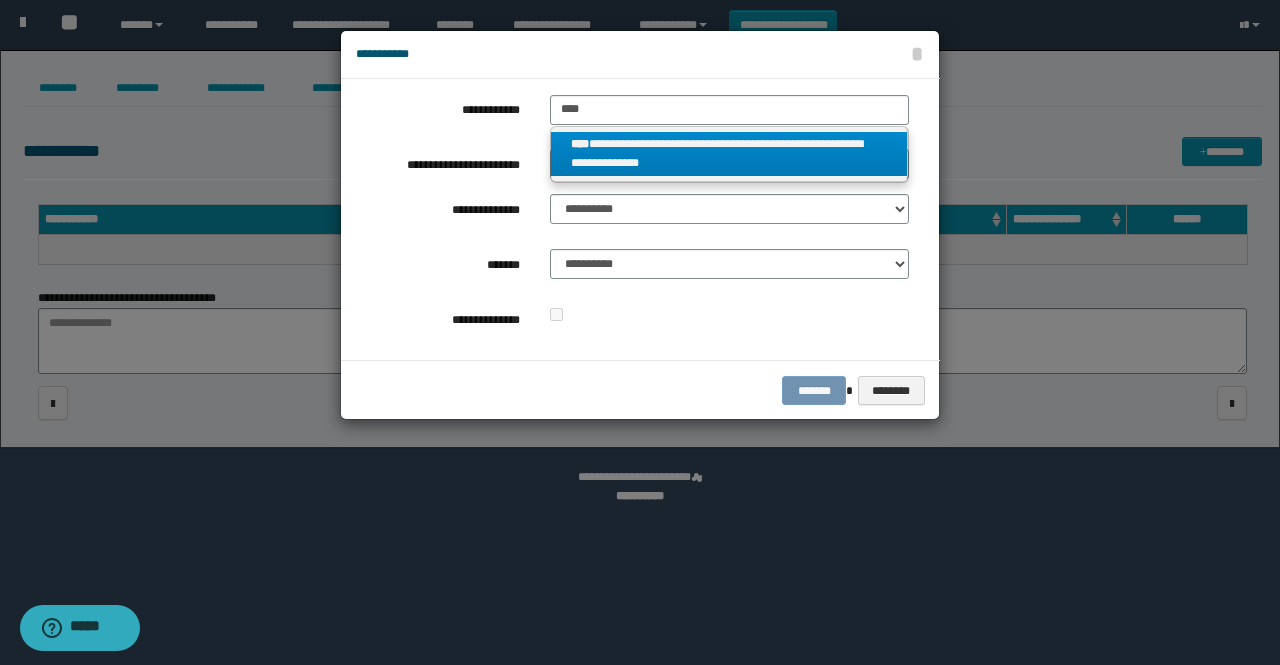 click on "**********" at bounding box center (729, 154) 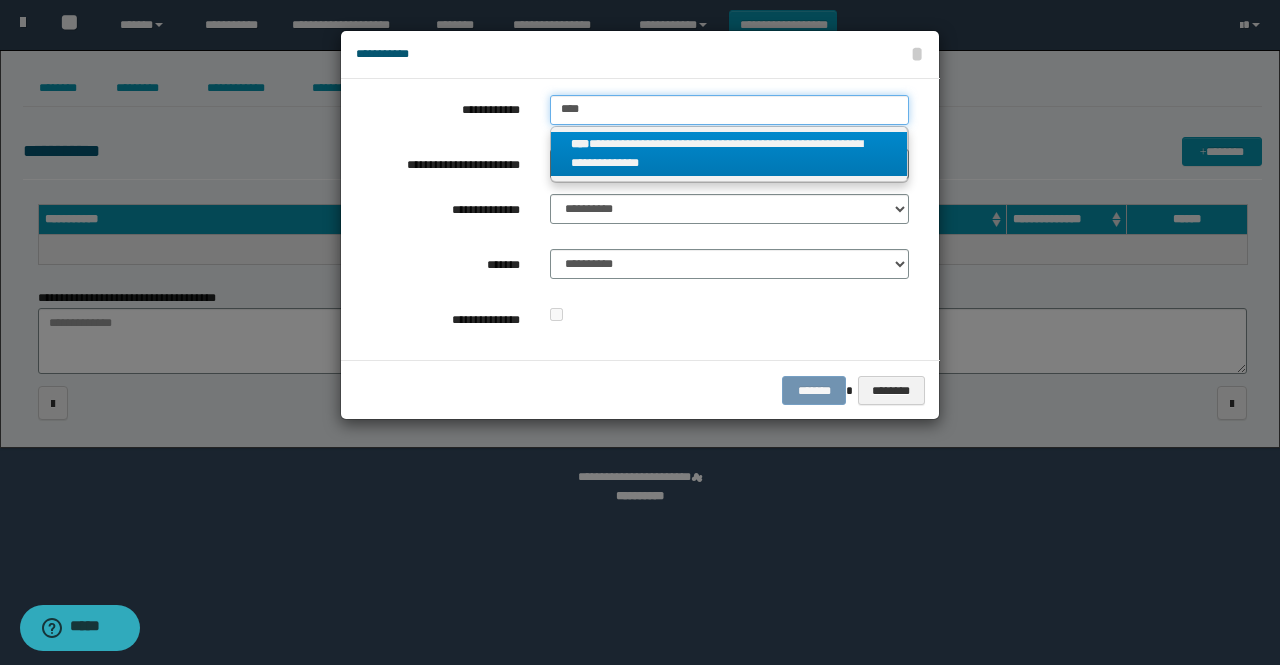 type 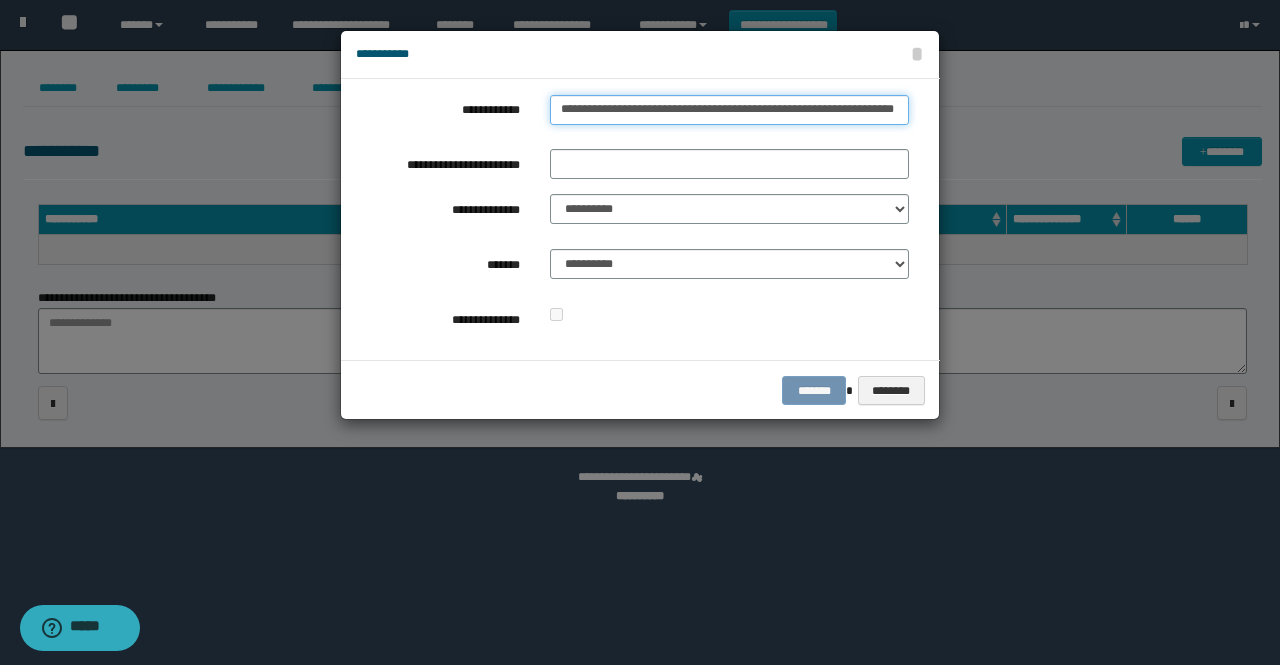 scroll, scrollTop: 0, scrollLeft: 16, axis: horizontal 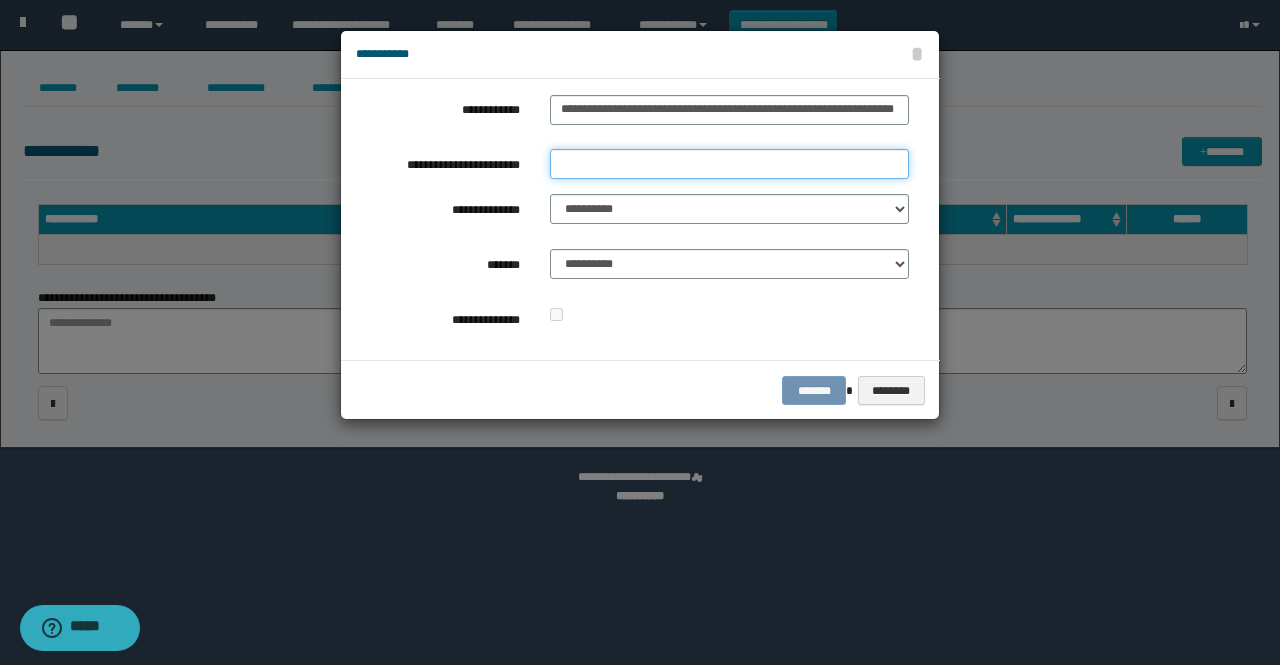 click on "**********" at bounding box center [729, 164] 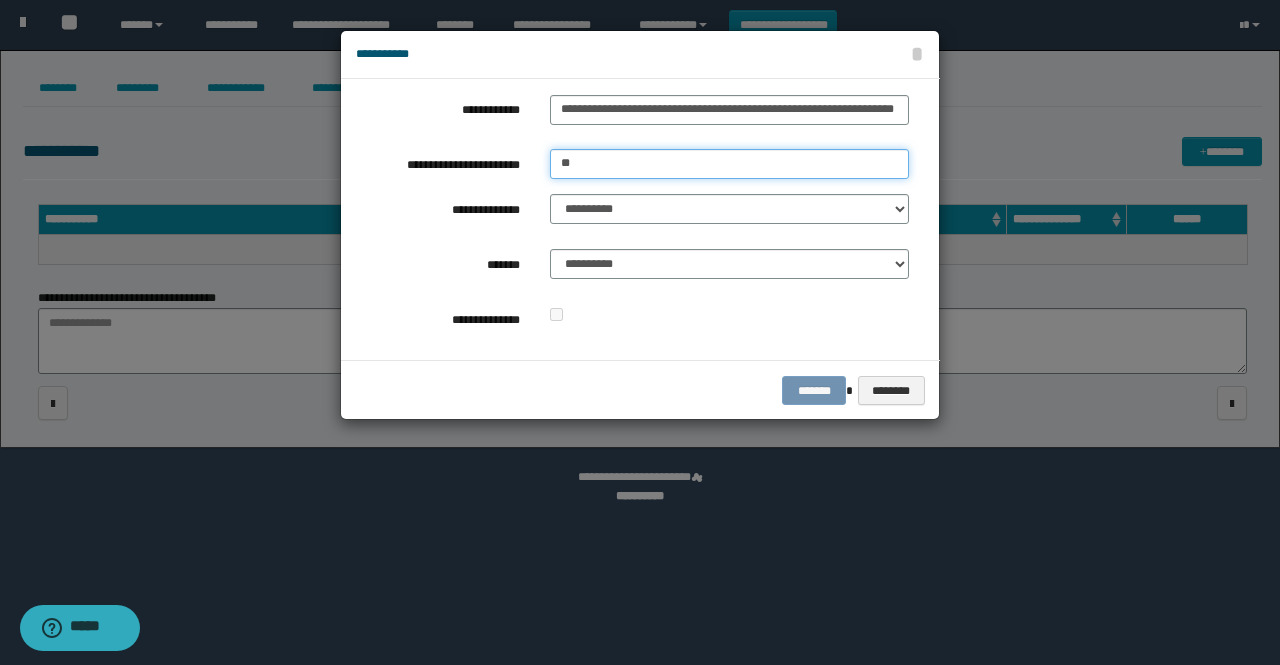 type on "*" 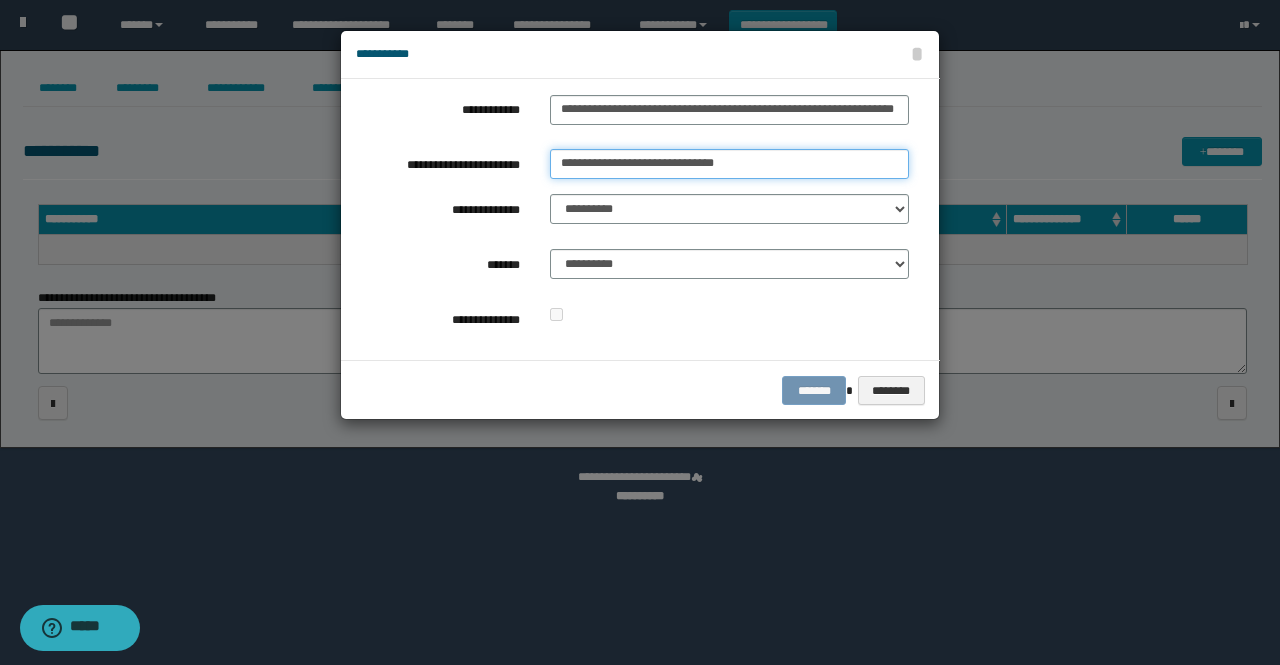 type on "**********" 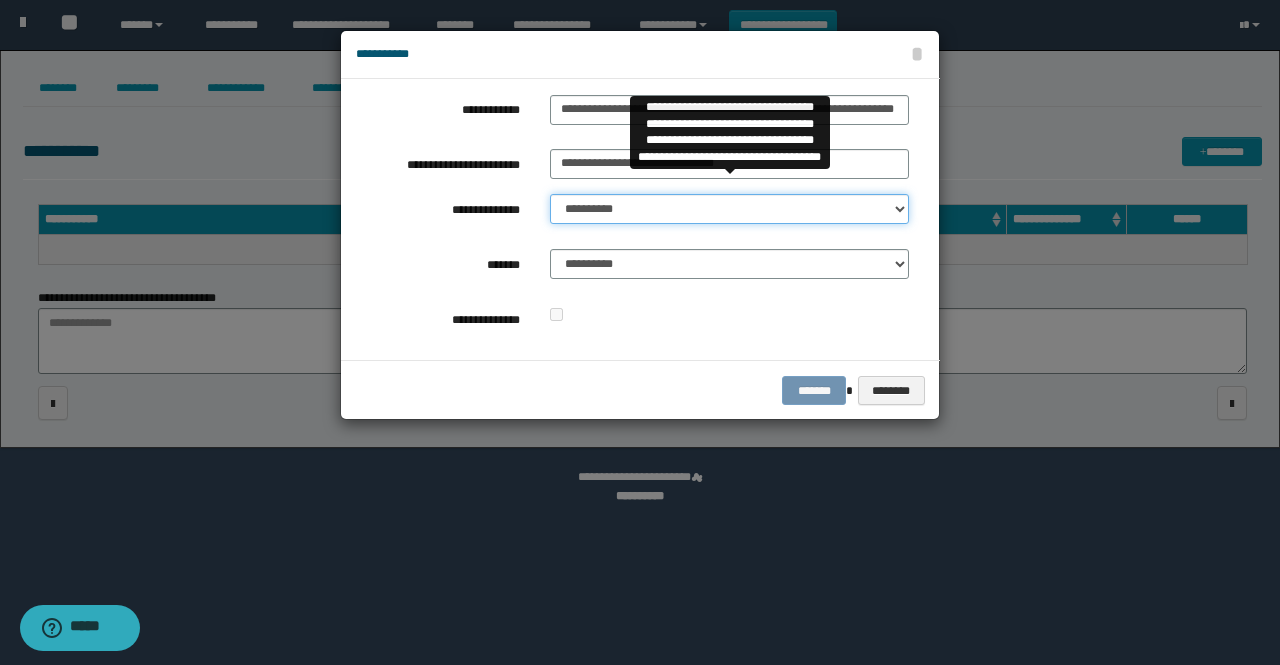click on "**********" at bounding box center [729, 209] 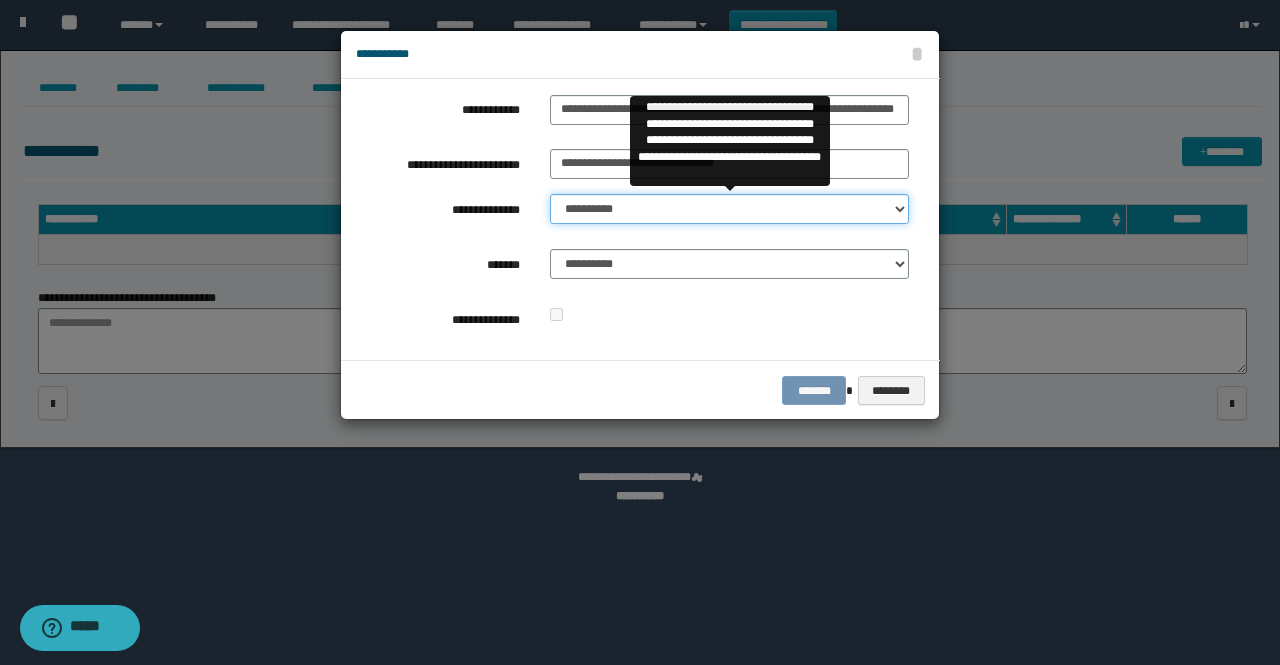 select on "**" 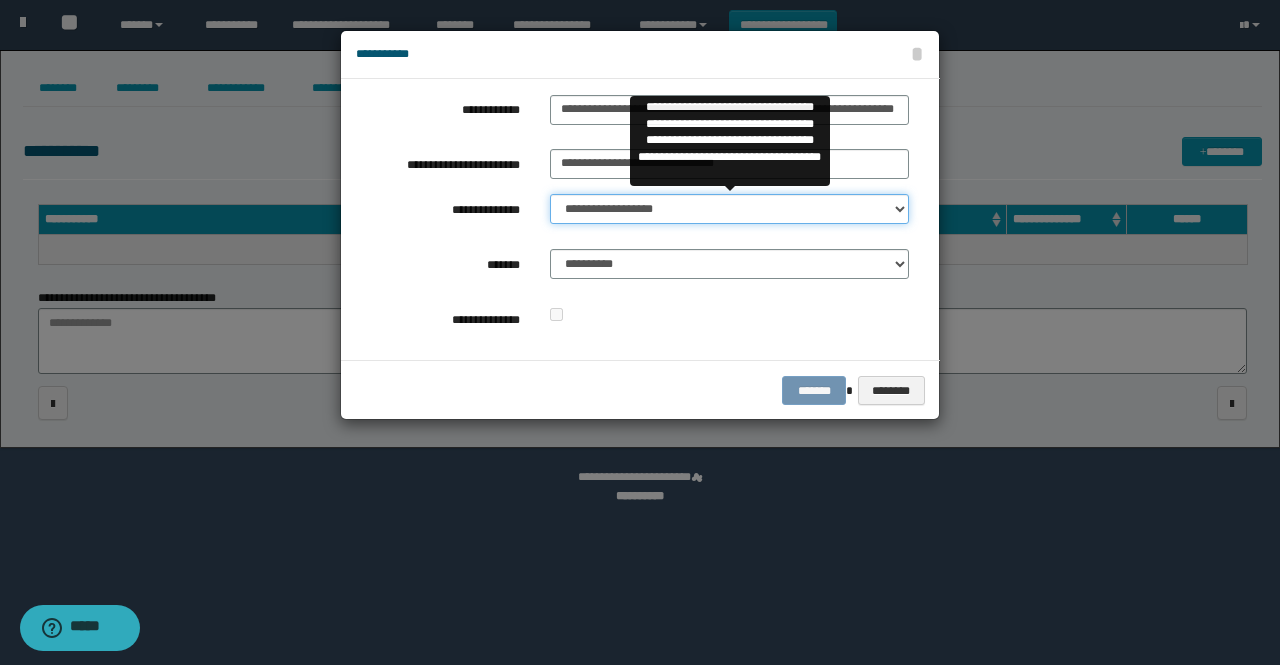 click on "**********" at bounding box center [729, 209] 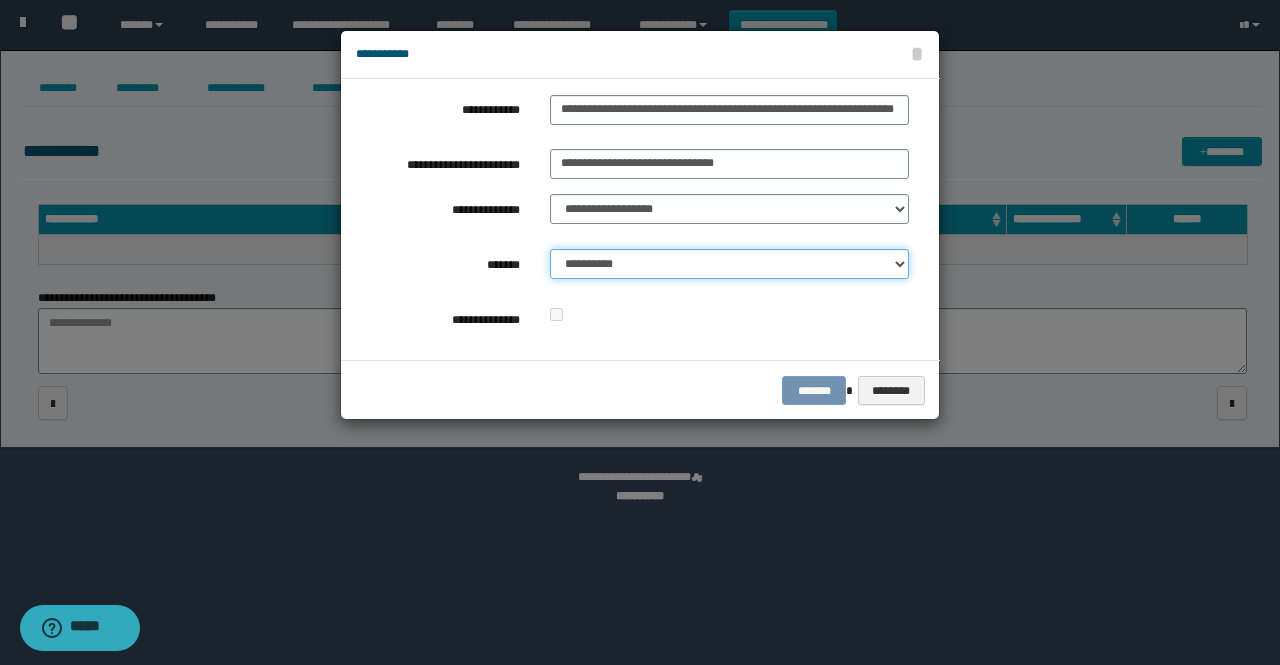 click on "**********" at bounding box center [729, 264] 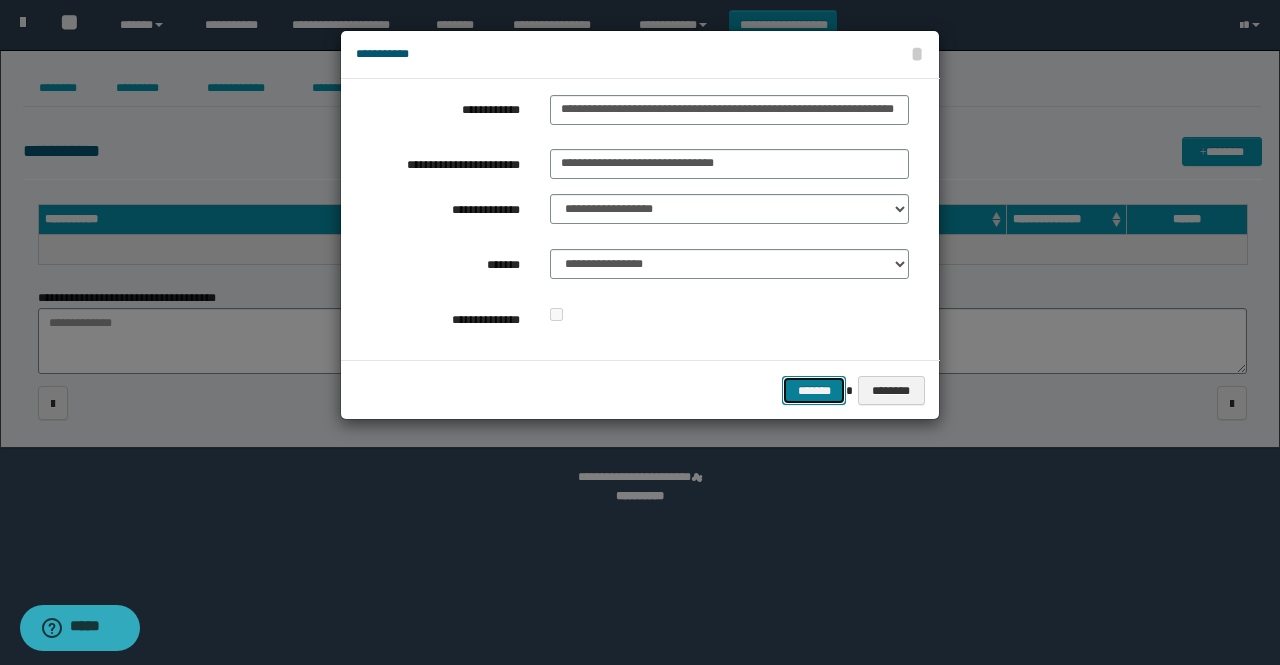 click on "*******" at bounding box center (814, 390) 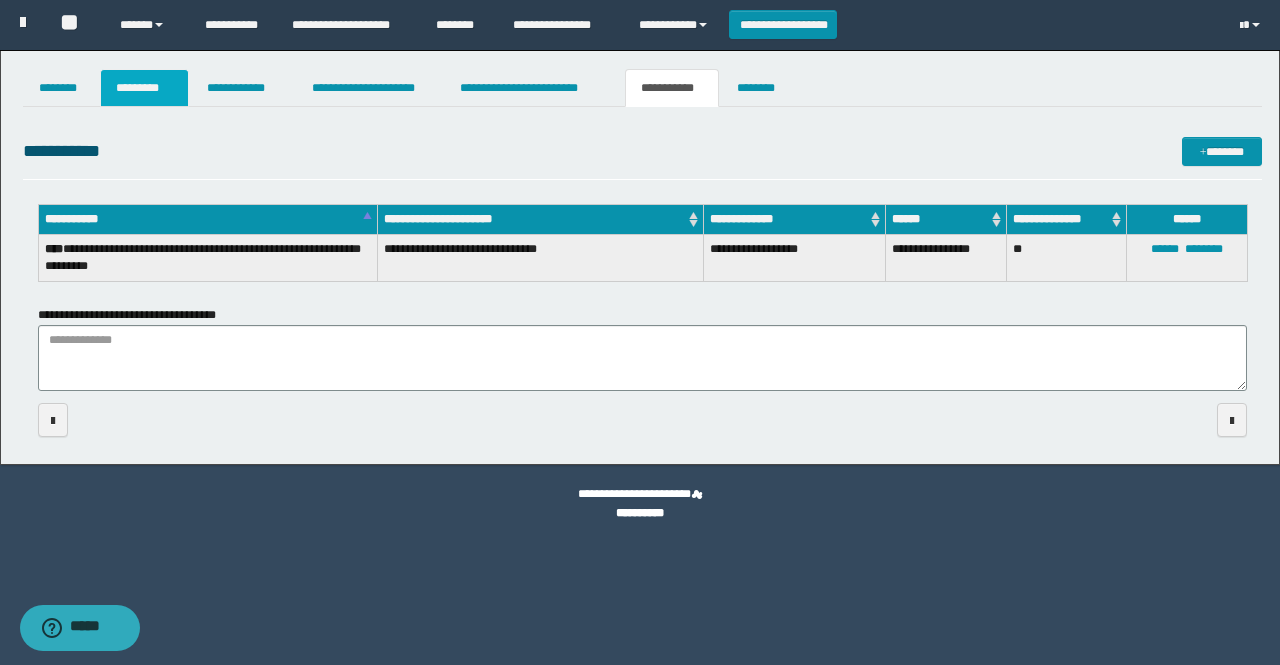 click on "*********" at bounding box center [144, 88] 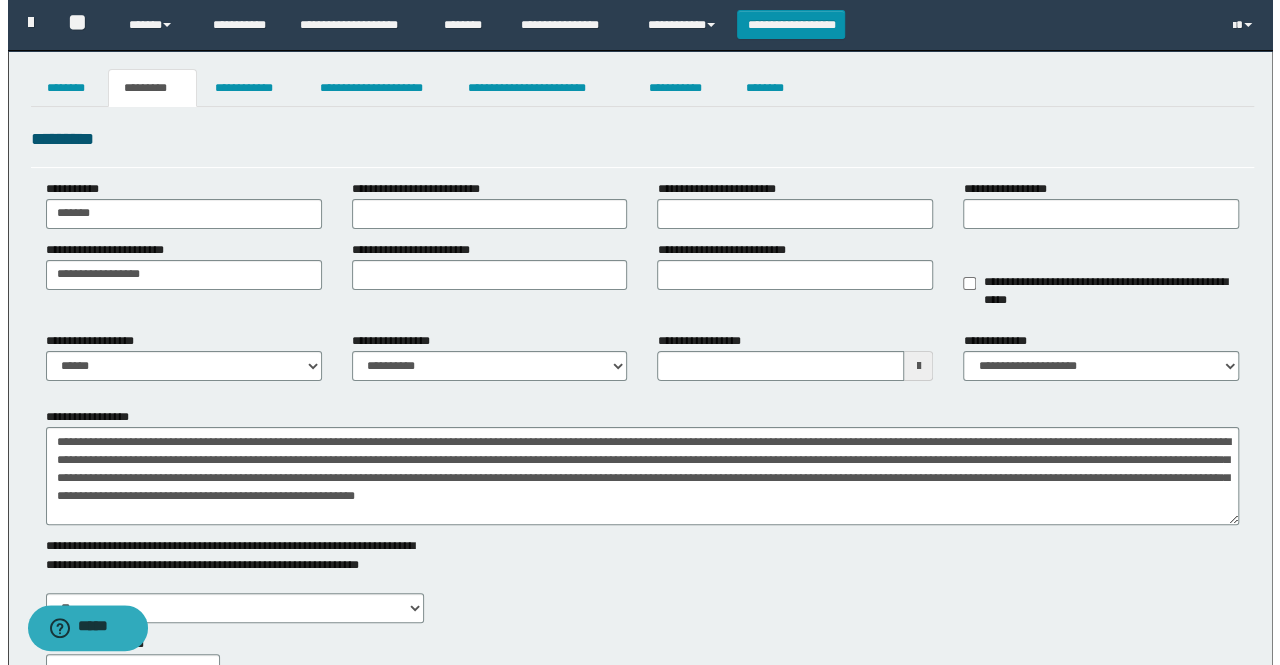 scroll, scrollTop: 0, scrollLeft: 0, axis: both 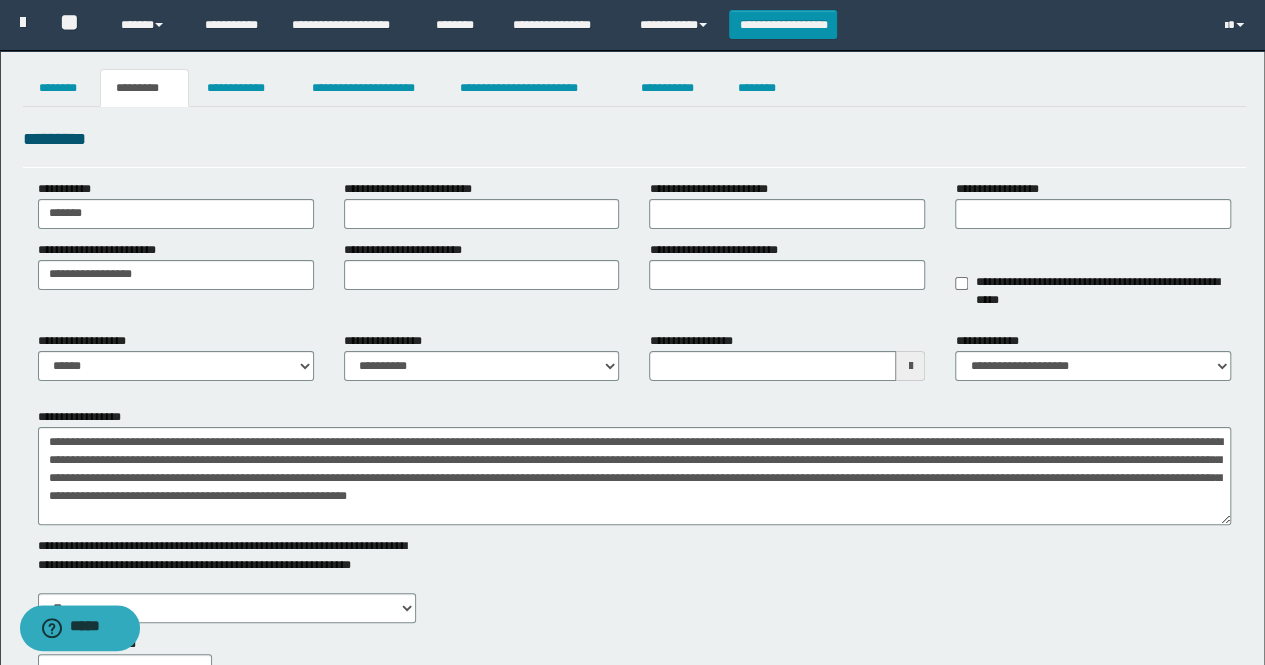 drag, startPoint x: 1222, startPoint y: 486, endPoint x: 1127, endPoint y: 553, distance: 116.24973 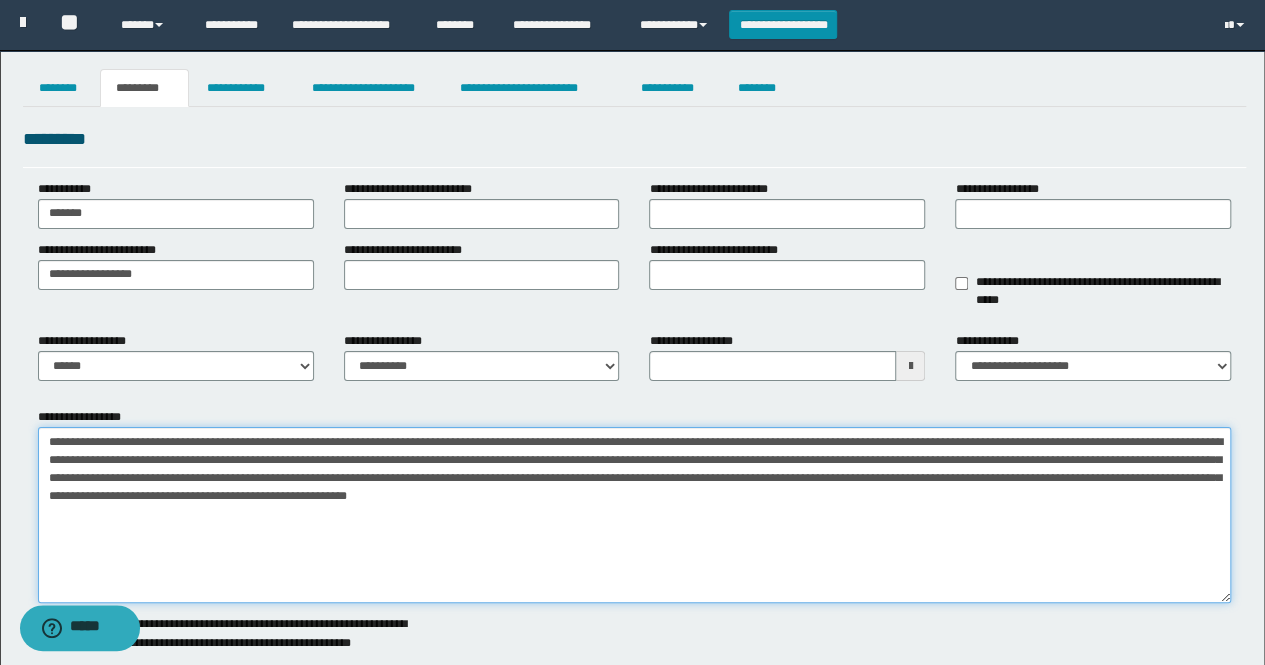 click on "**********" at bounding box center [635, 515] 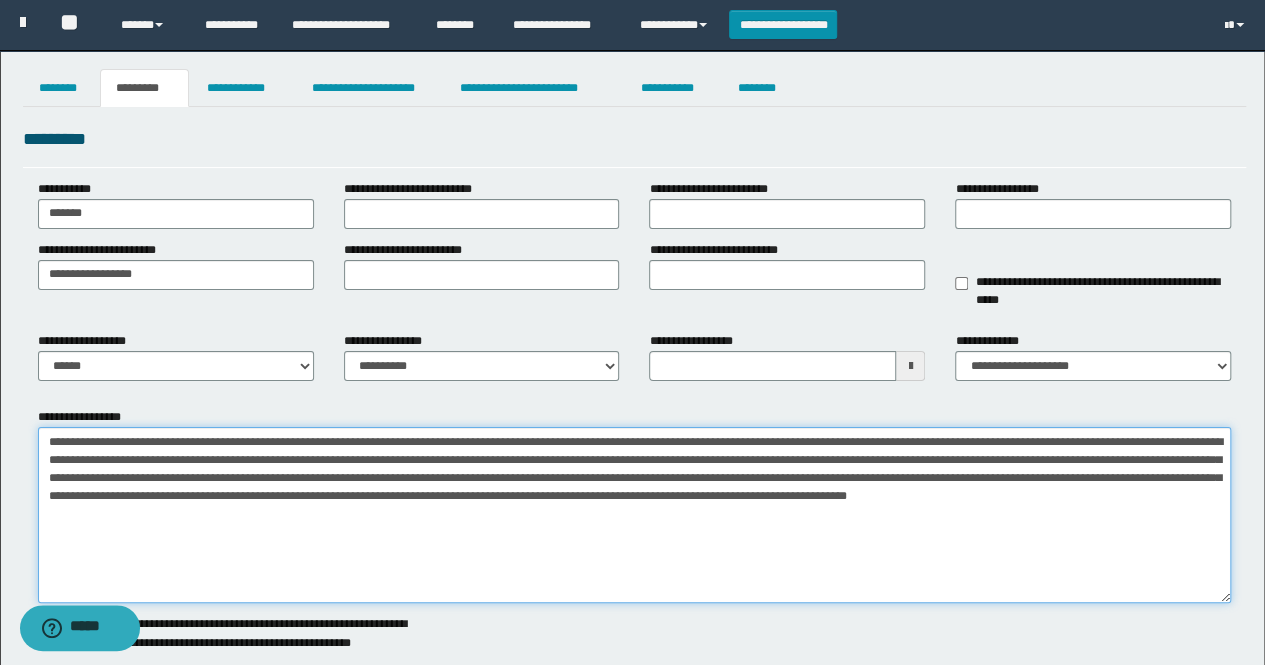 drag, startPoint x: 975, startPoint y: 499, endPoint x: 108, endPoint y: 515, distance: 867.14764 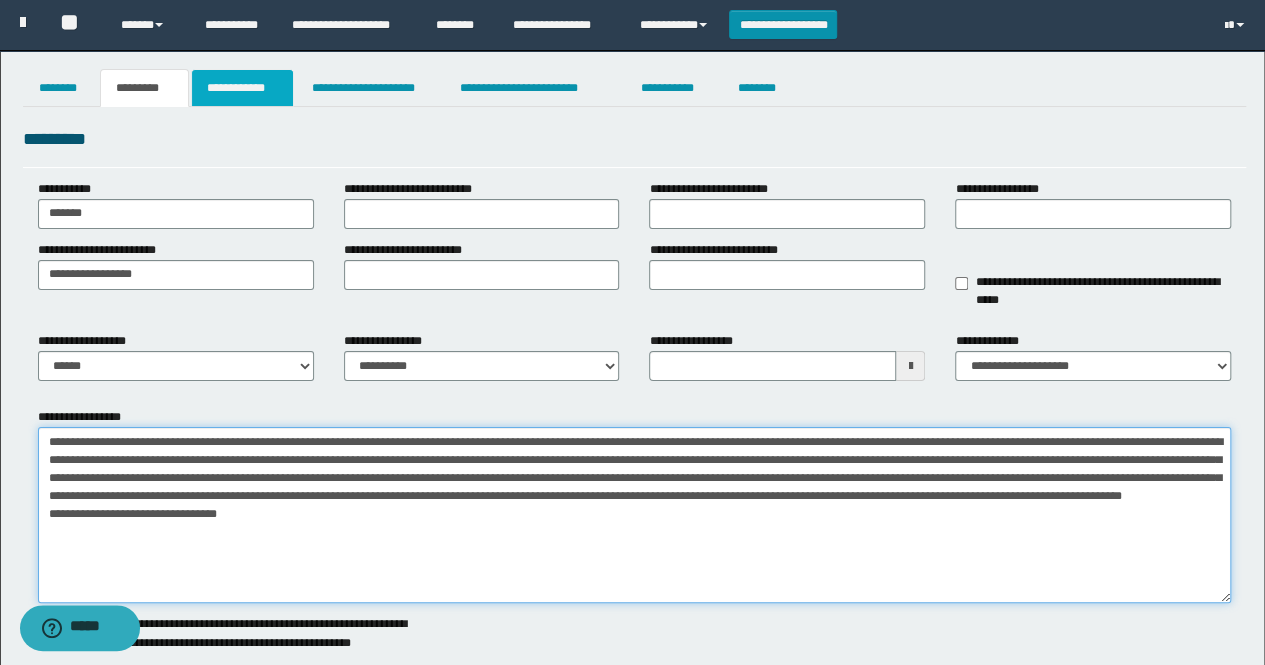 type on "**********" 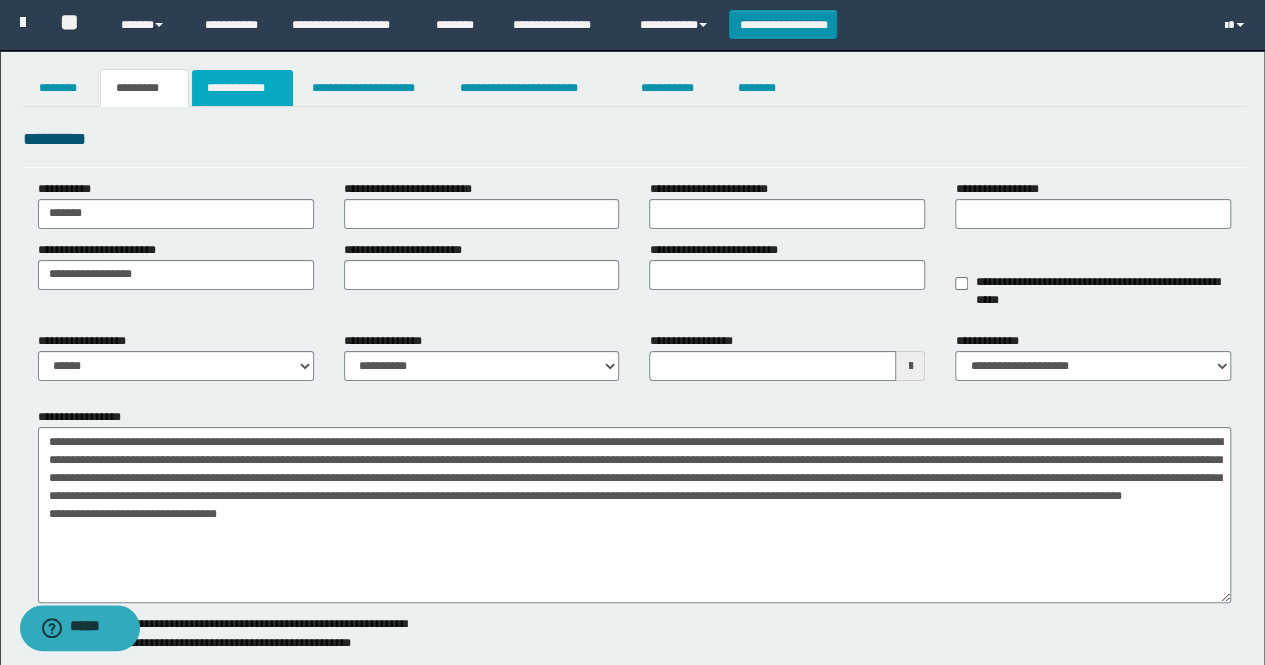 click on "**********" at bounding box center (243, 88) 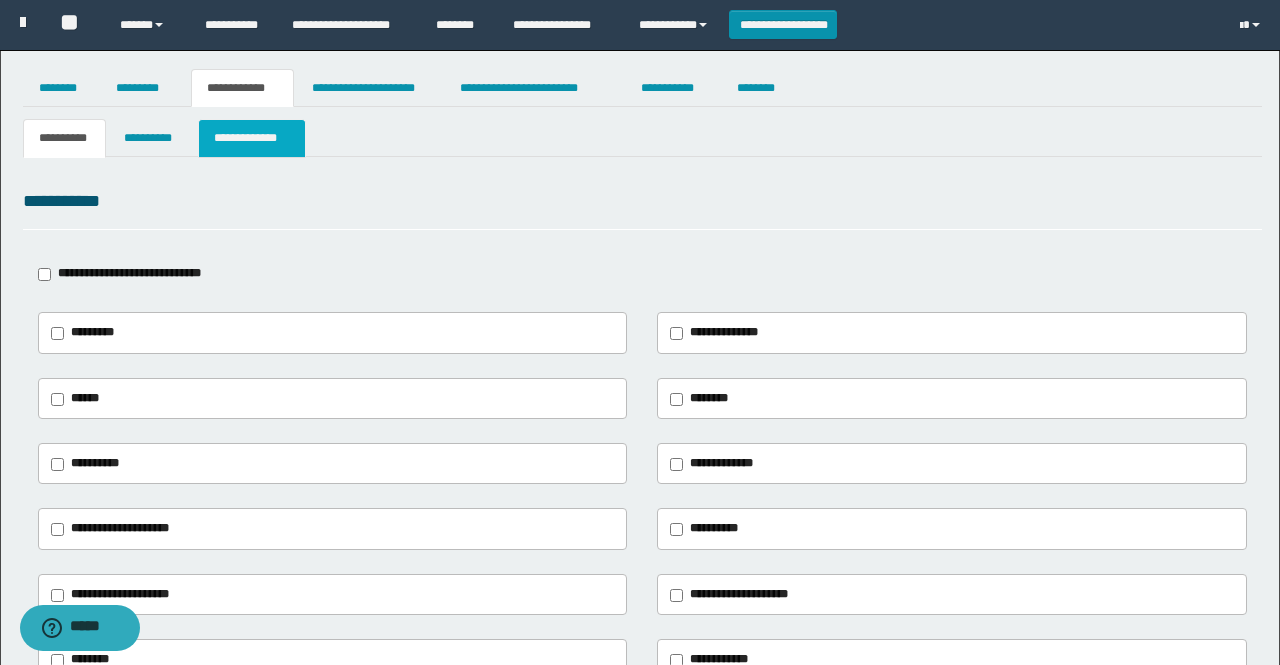 type on "**********" 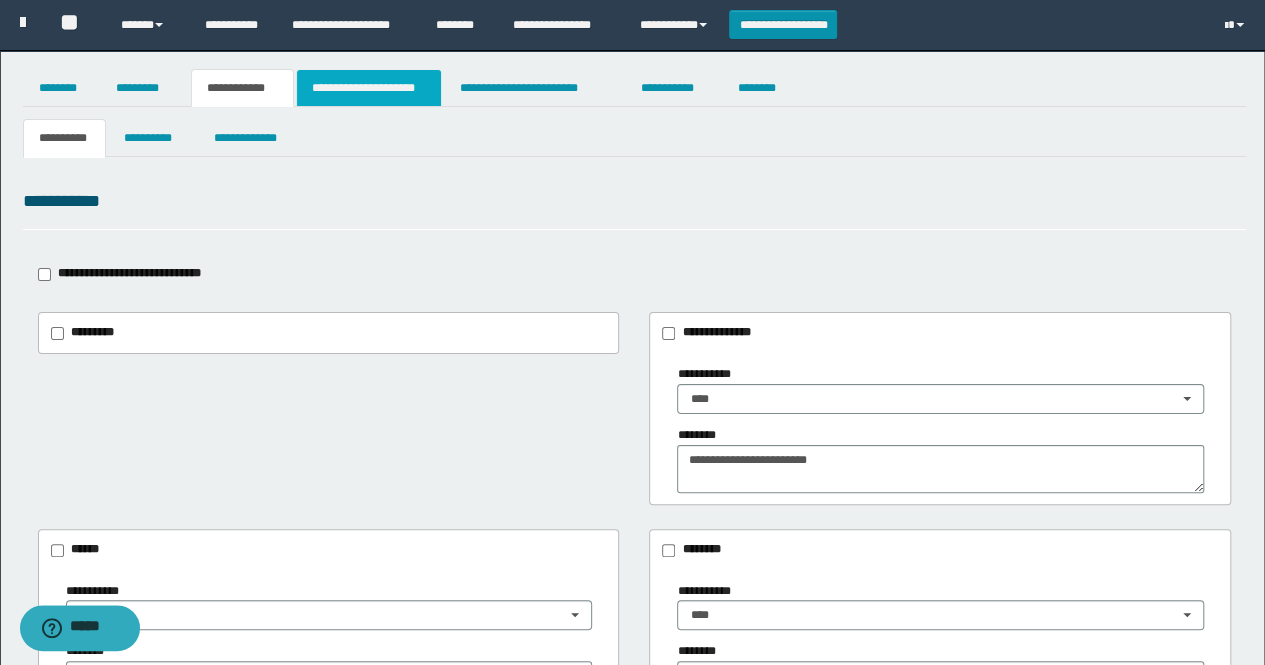 click on "**********" at bounding box center [369, 88] 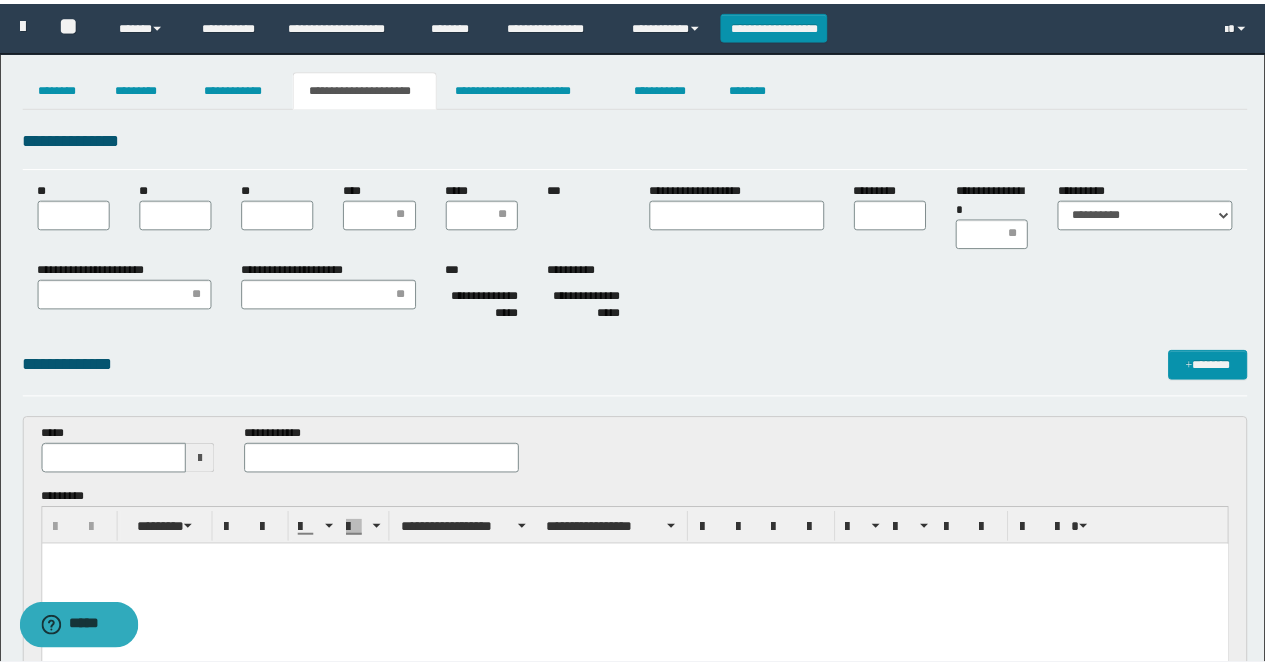 scroll, scrollTop: 0, scrollLeft: 0, axis: both 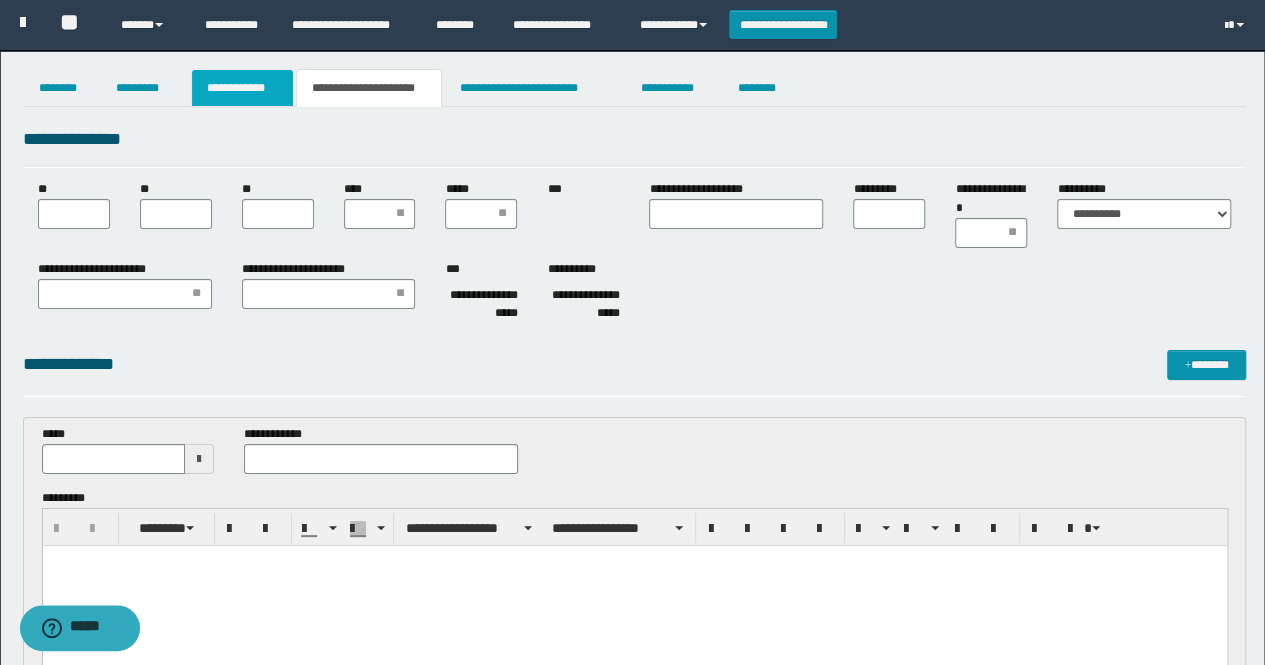 click on "**********" at bounding box center [243, 88] 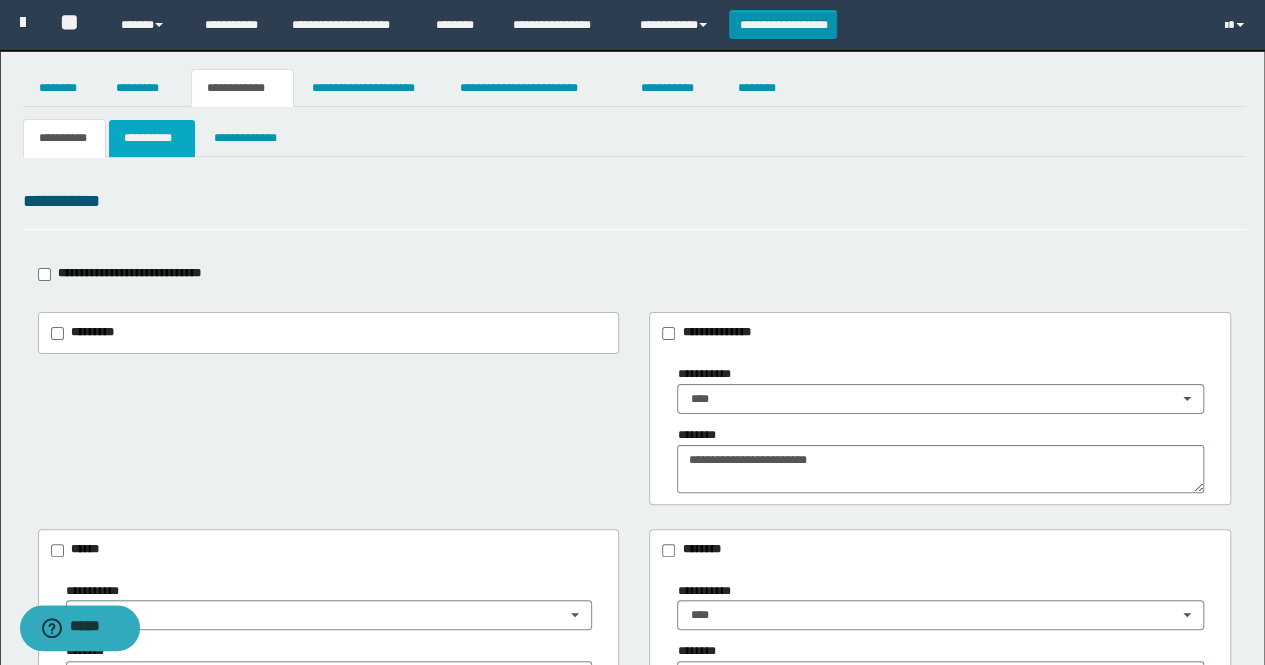 click on "**********" at bounding box center [151, 138] 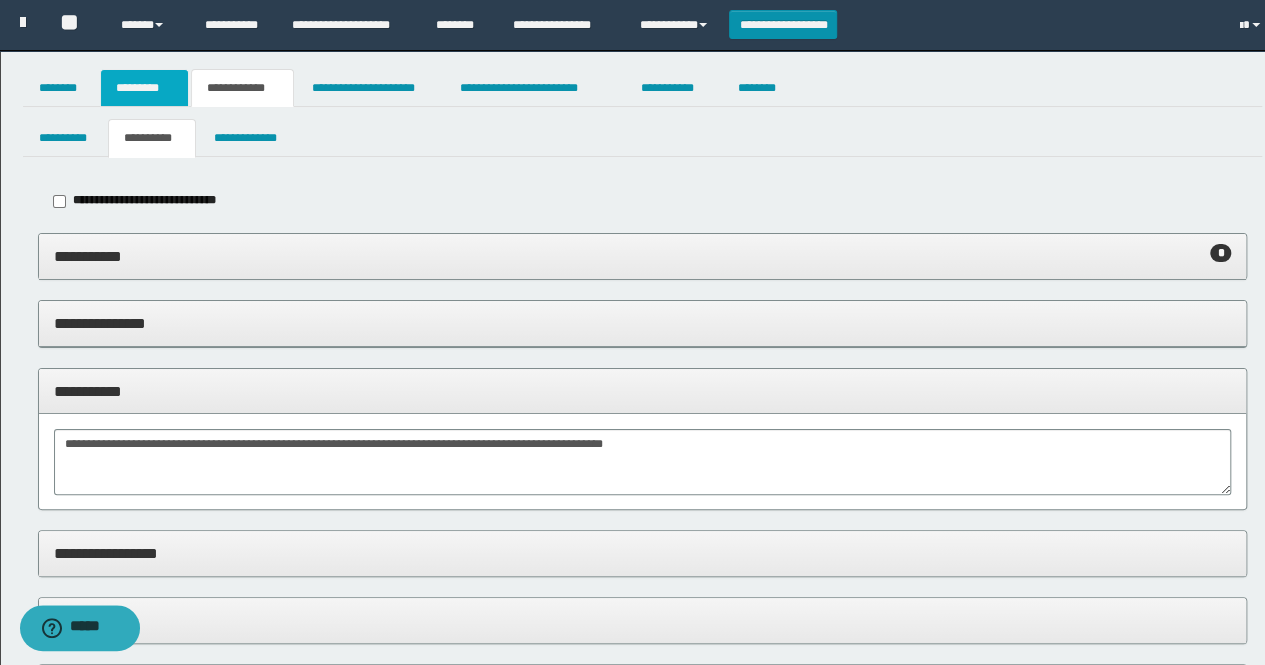 click on "*********" at bounding box center [144, 88] 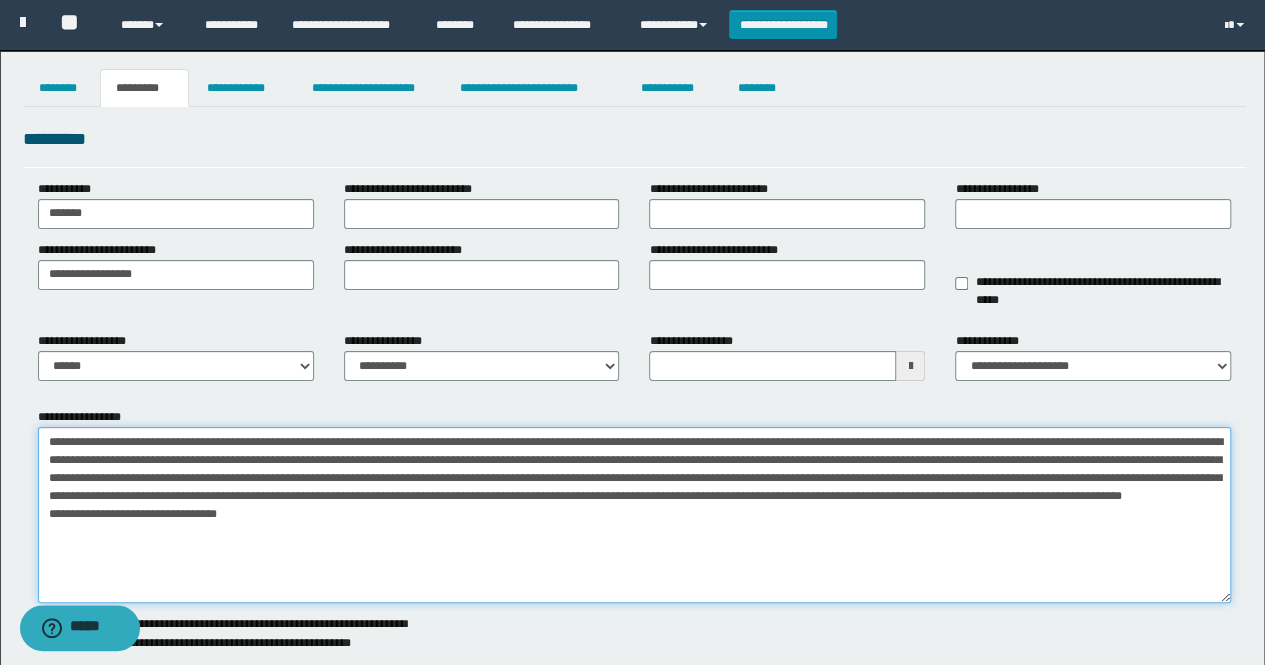 drag, startPoint x: 726, startPoint y: 458, endPoint x: 454, endPoint y: 460, distance: 272.00735 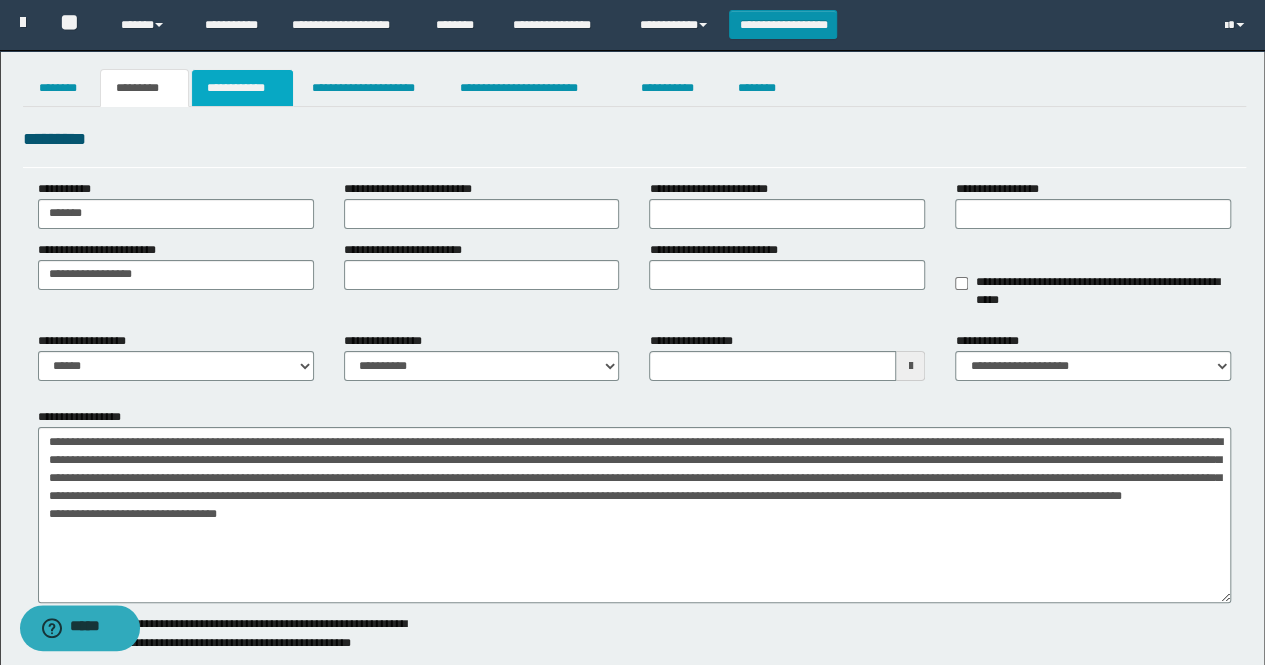 click on "**********" at bounding box center (243, 88) 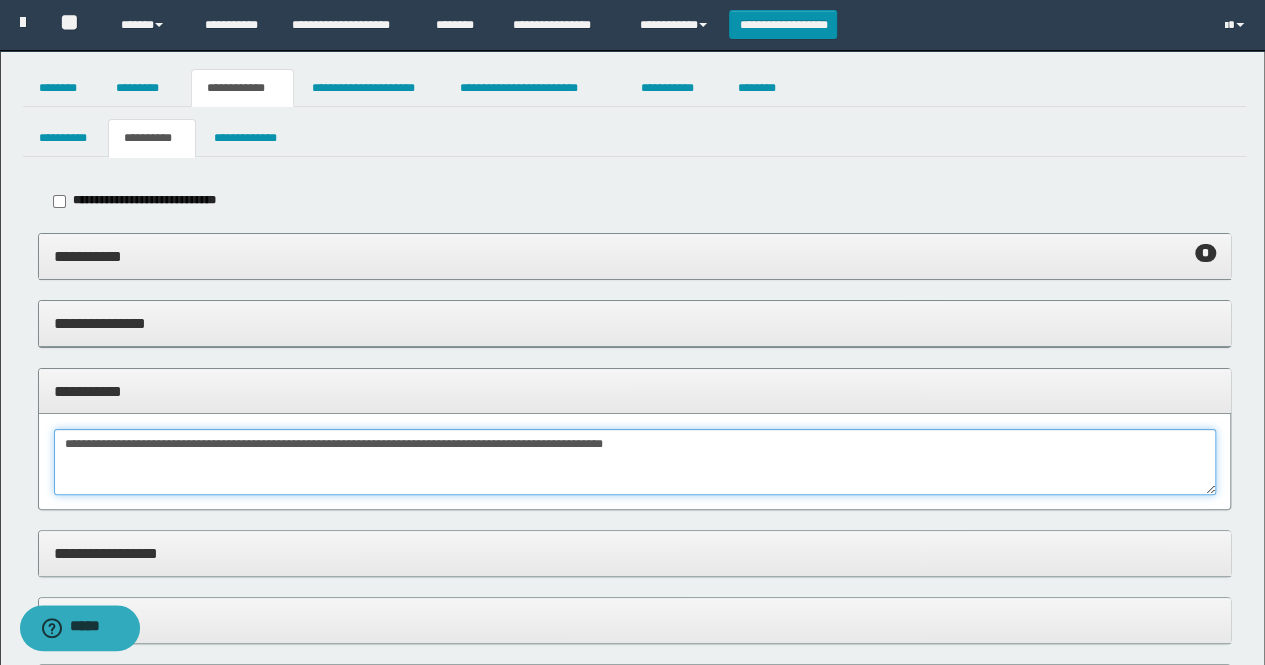 click on "**********" at bounding box center (635, 462) 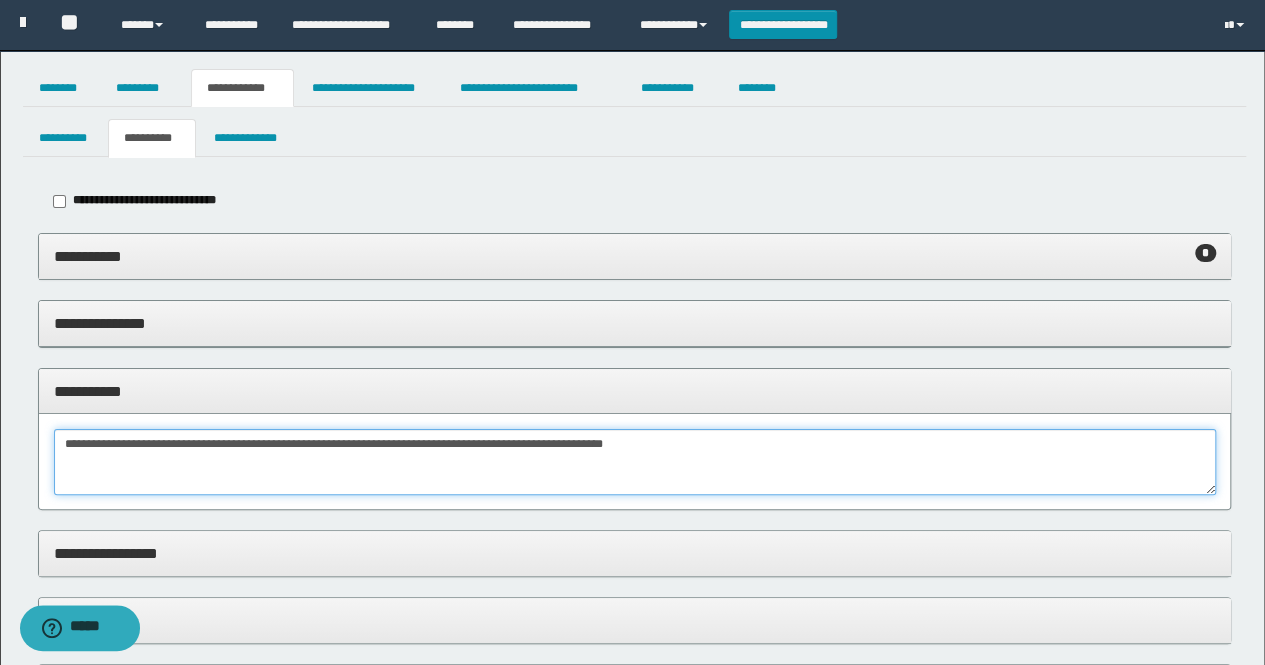 paste on "**********" 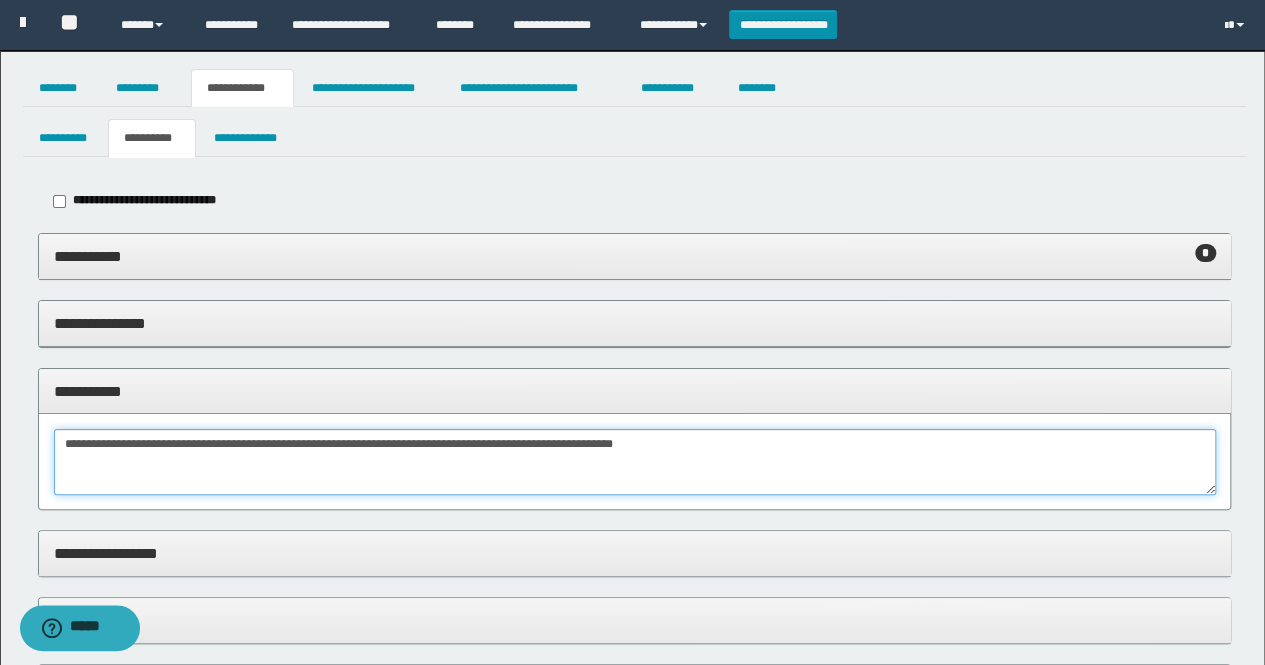 paste on "**********" 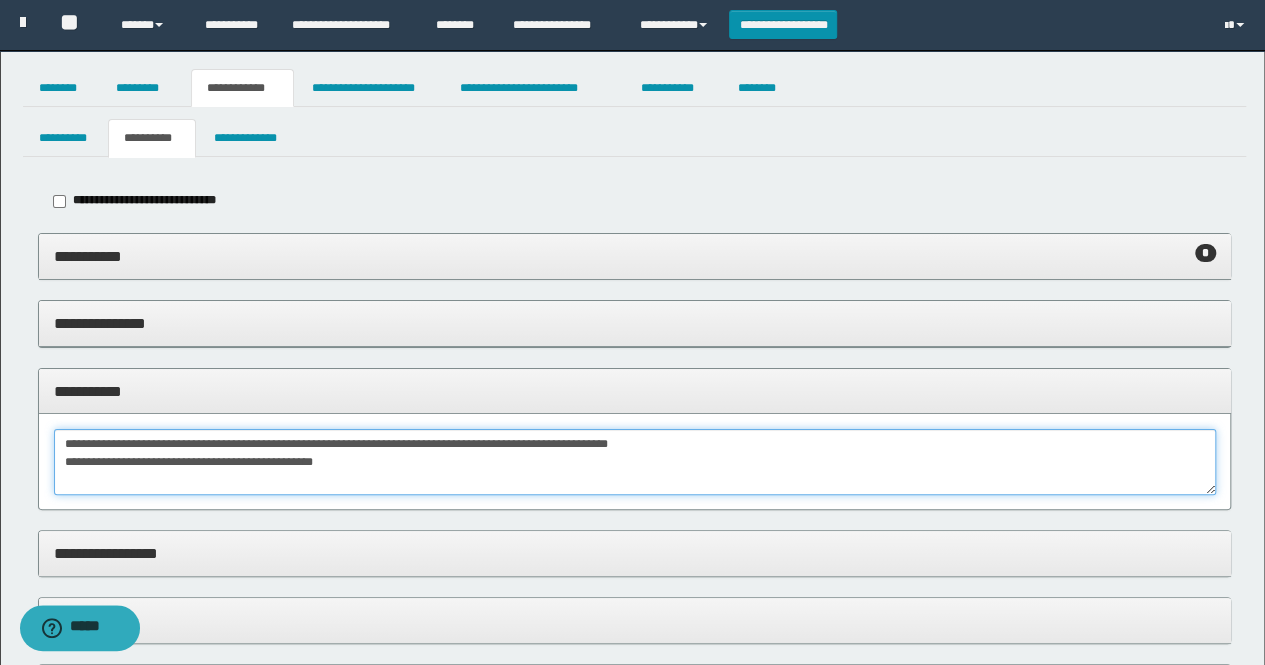 click on "**********" at bounding box center (635, 462) 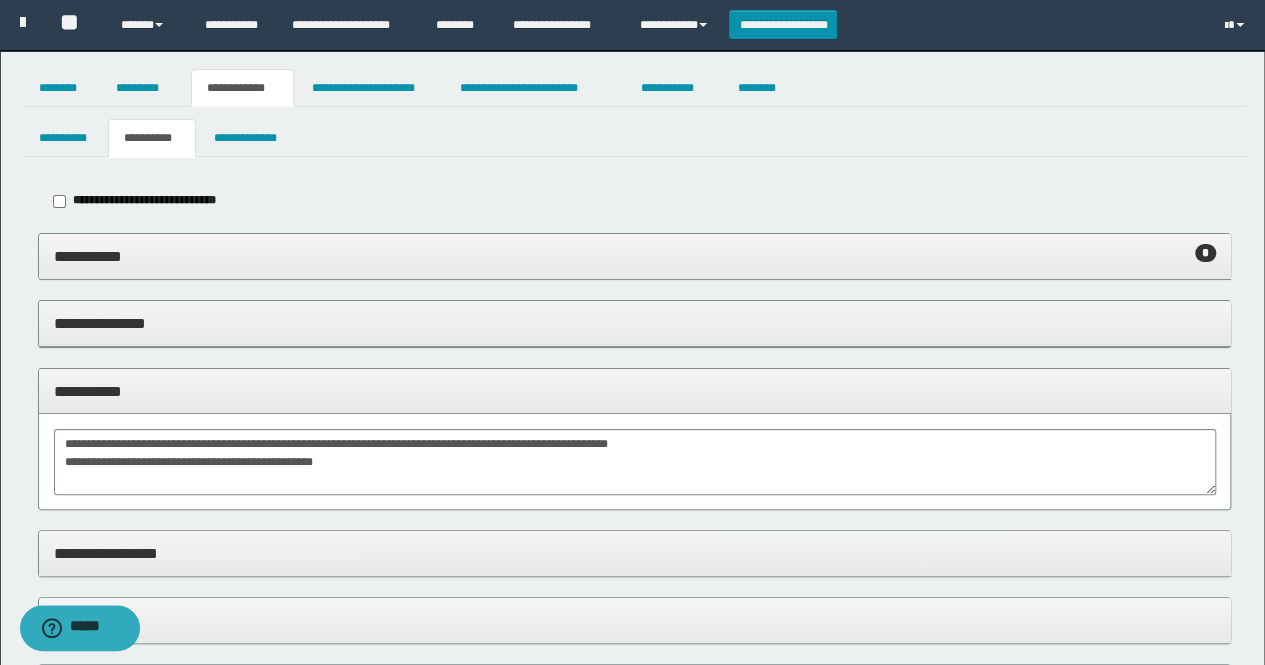 click on "**********" at bounding box center (635, 391) 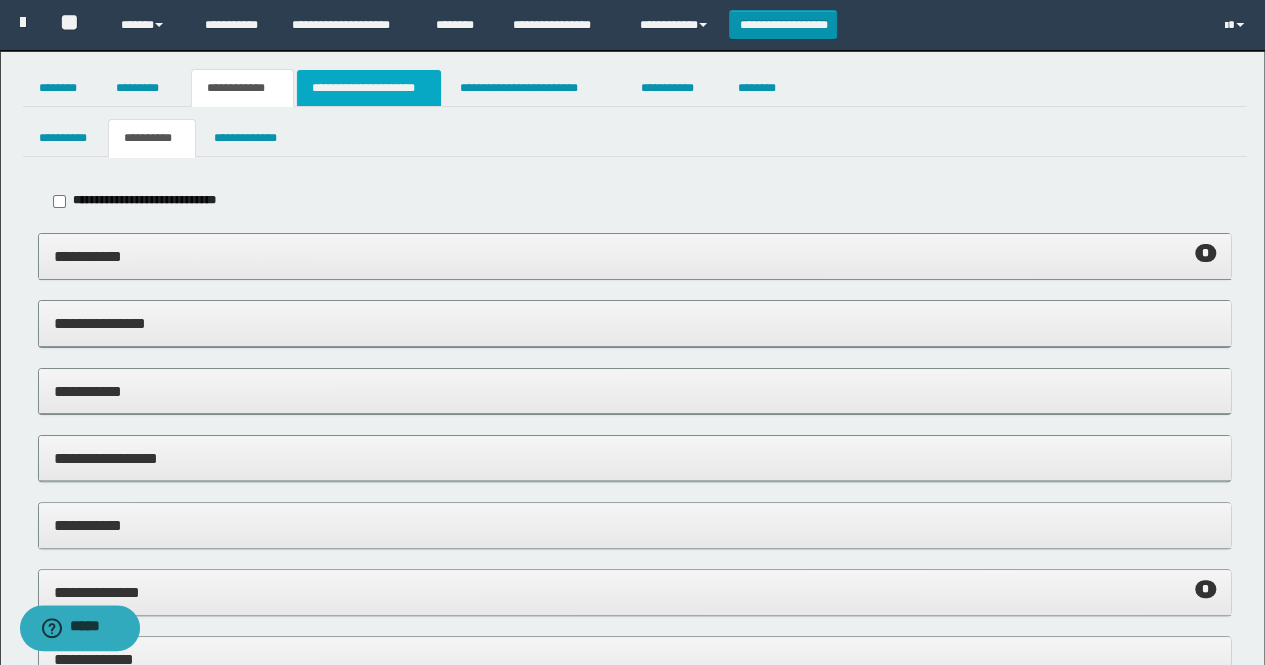 click on "**********" at bounding box center [369, 88] 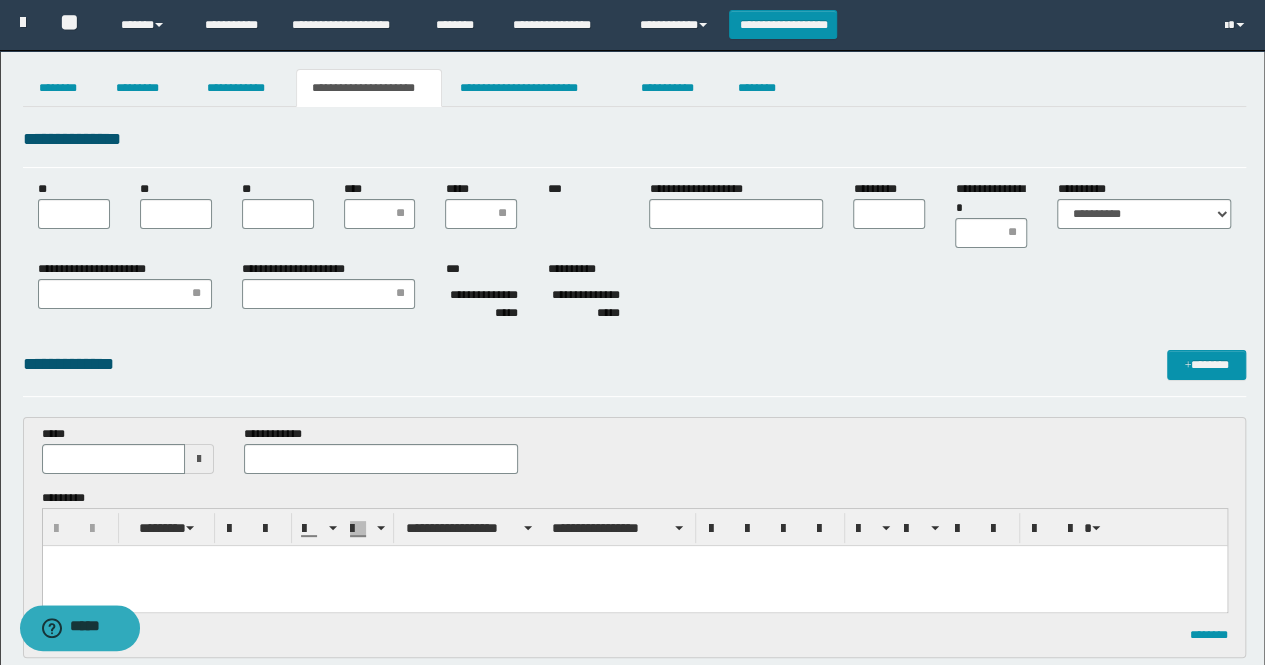 click at bounding box center [199, 459] 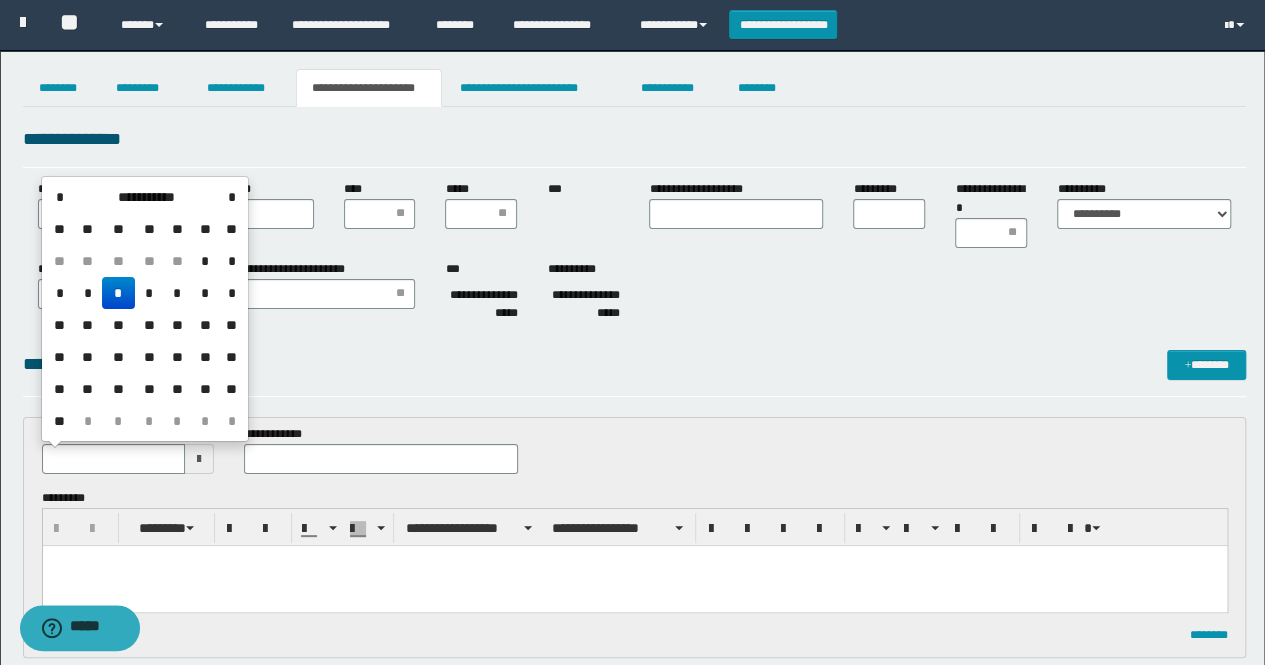 click on "*" at bounding box center (118, 293) 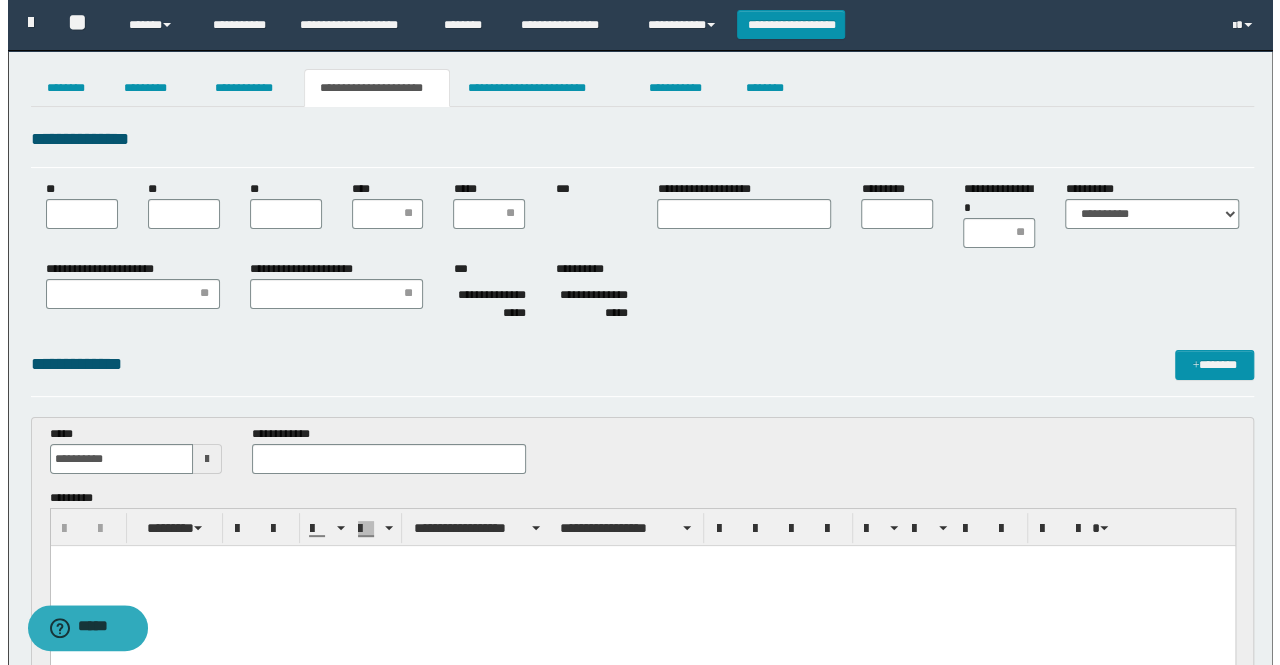 scroll, scrollTop: 0, scrollLeft: 0, axis: both 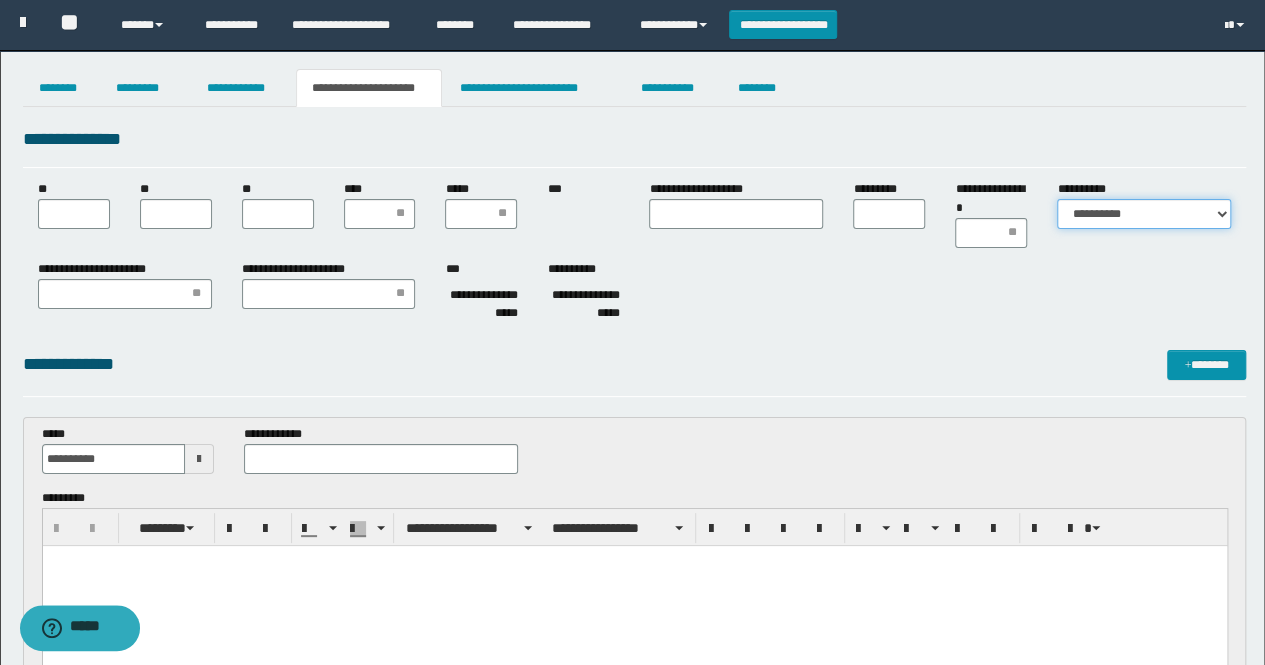 click on "**********" at bounding box center (1144, 214) 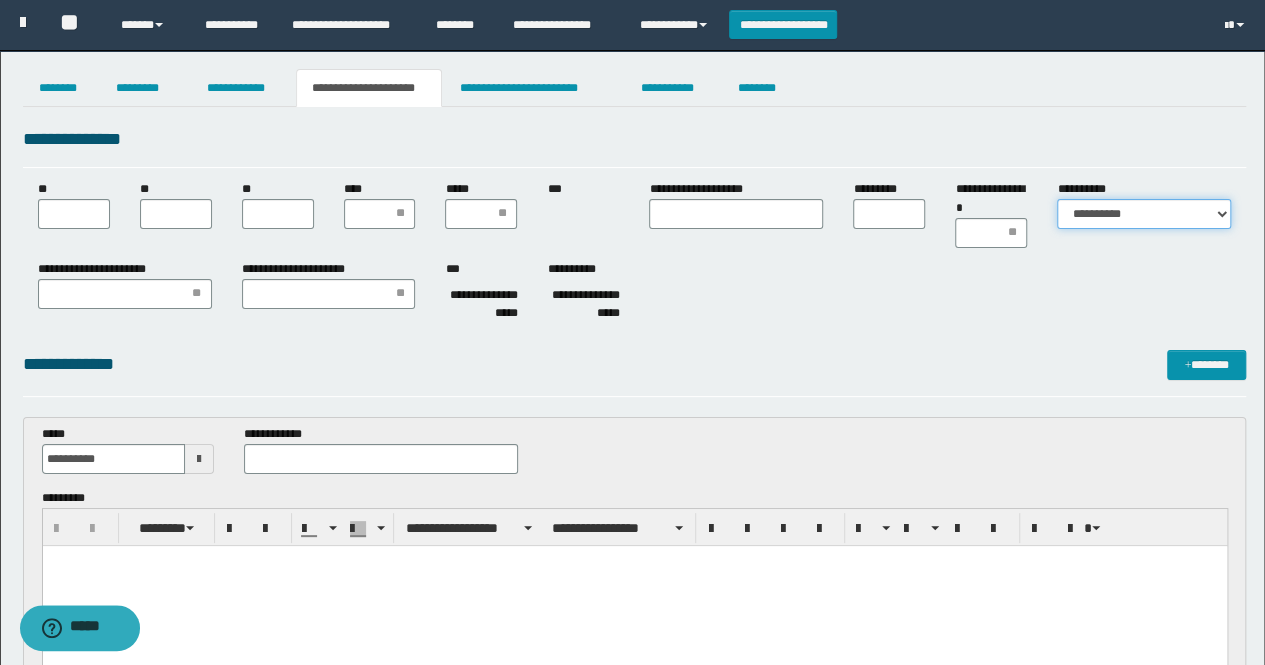 select on "*" 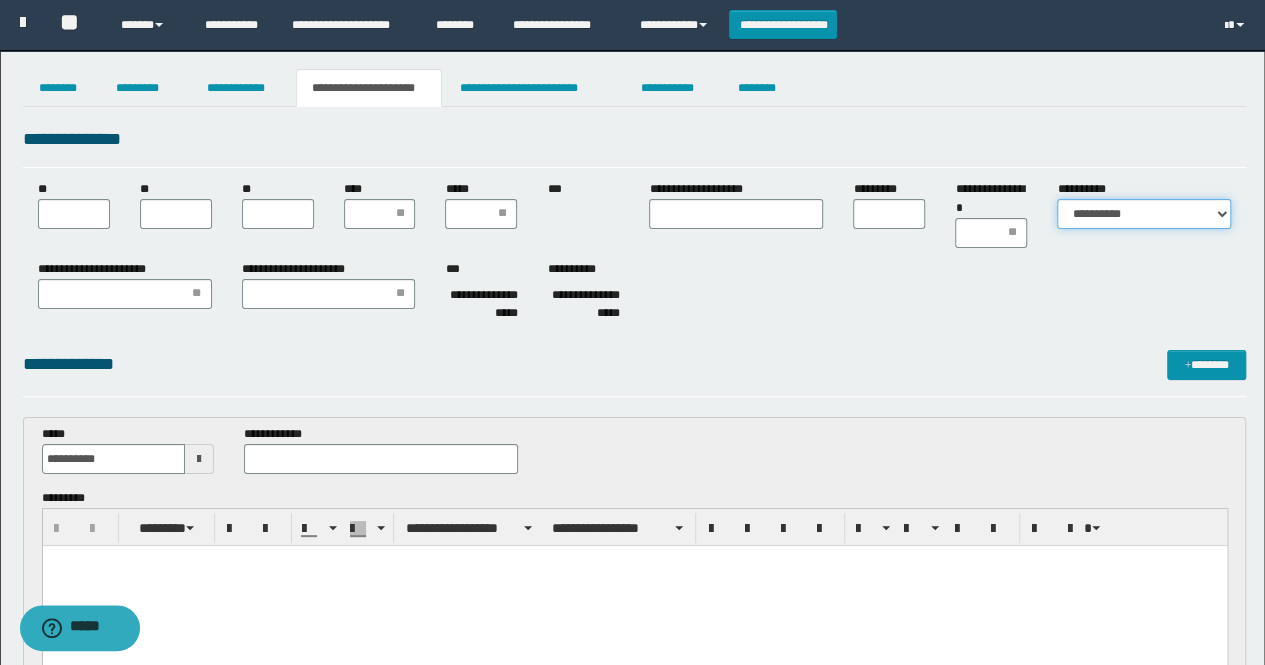 click on "**********" at bounding box center (1144, 214) 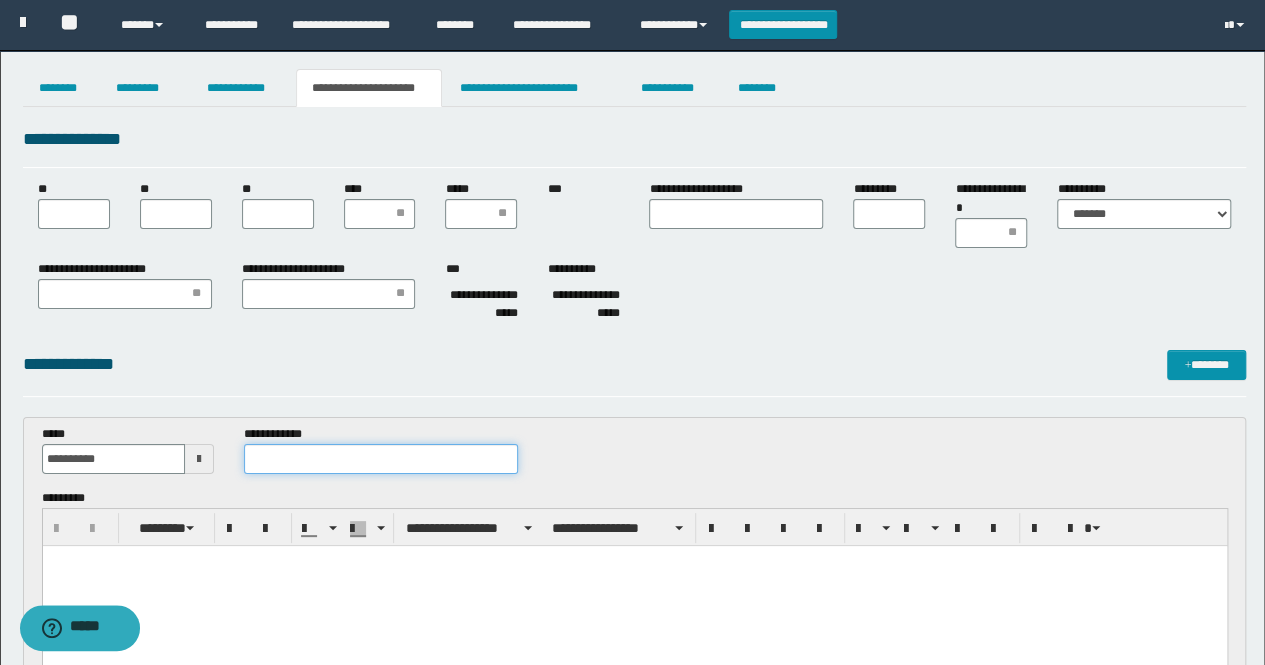 click at bounding box center [381, 459] 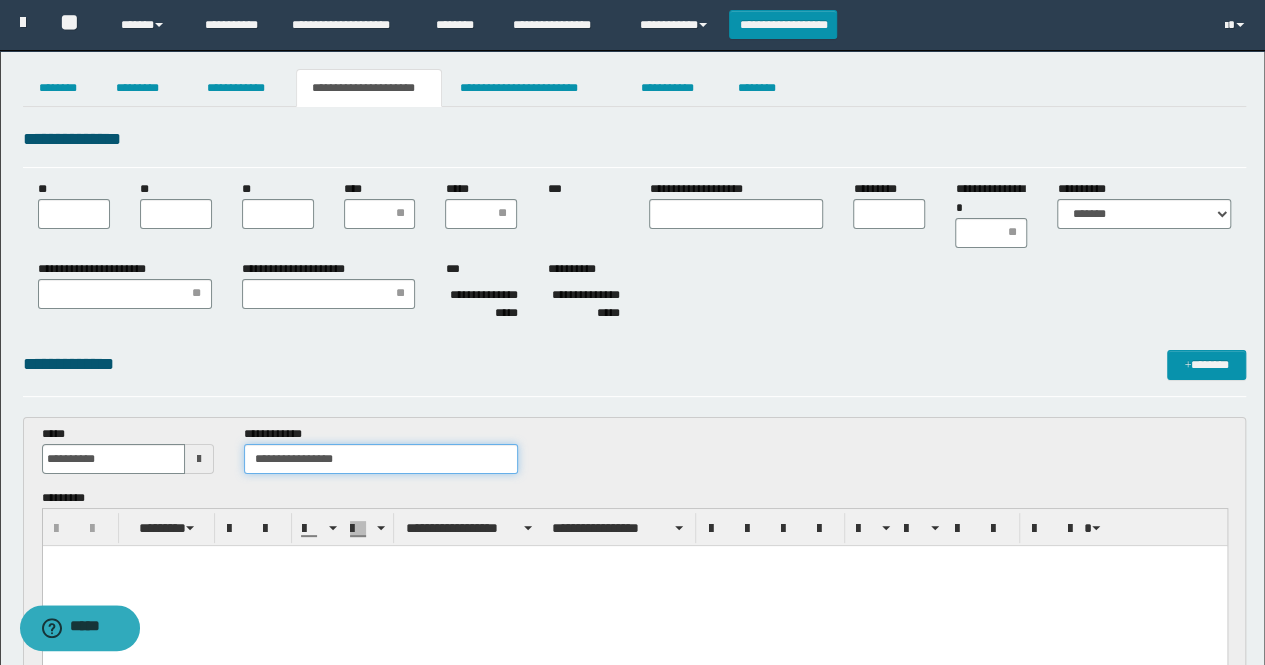 type on "**********" 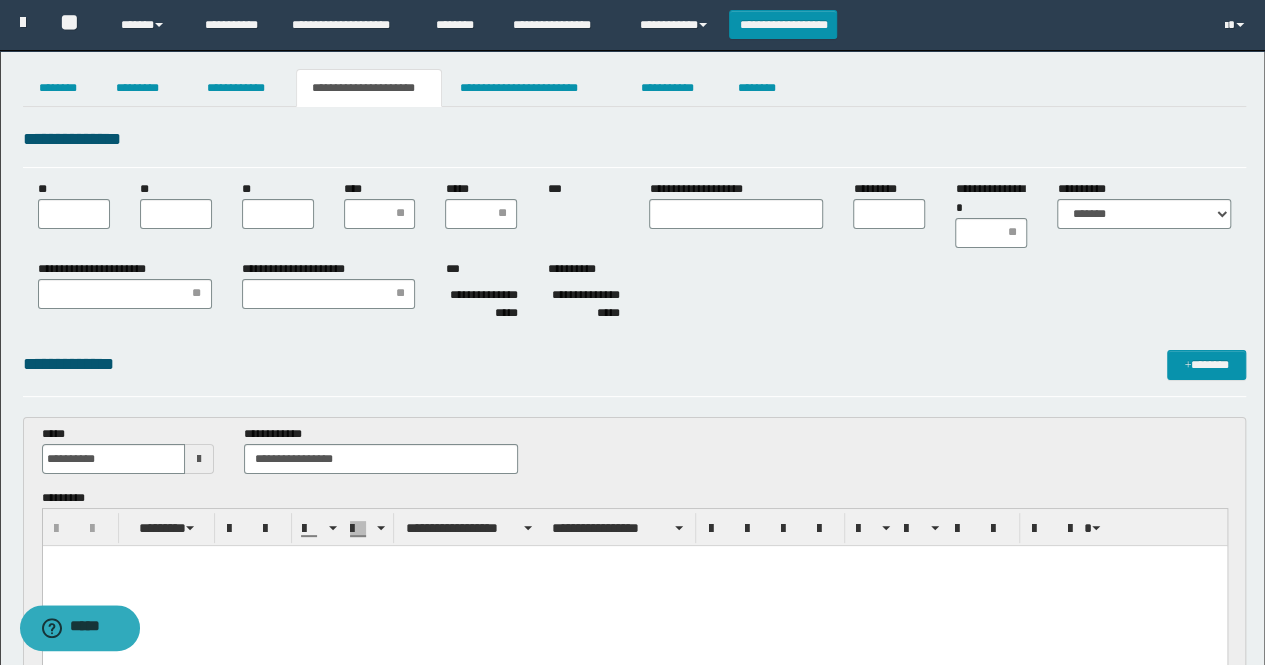 click on "**********" at bounding box center (635, 952) 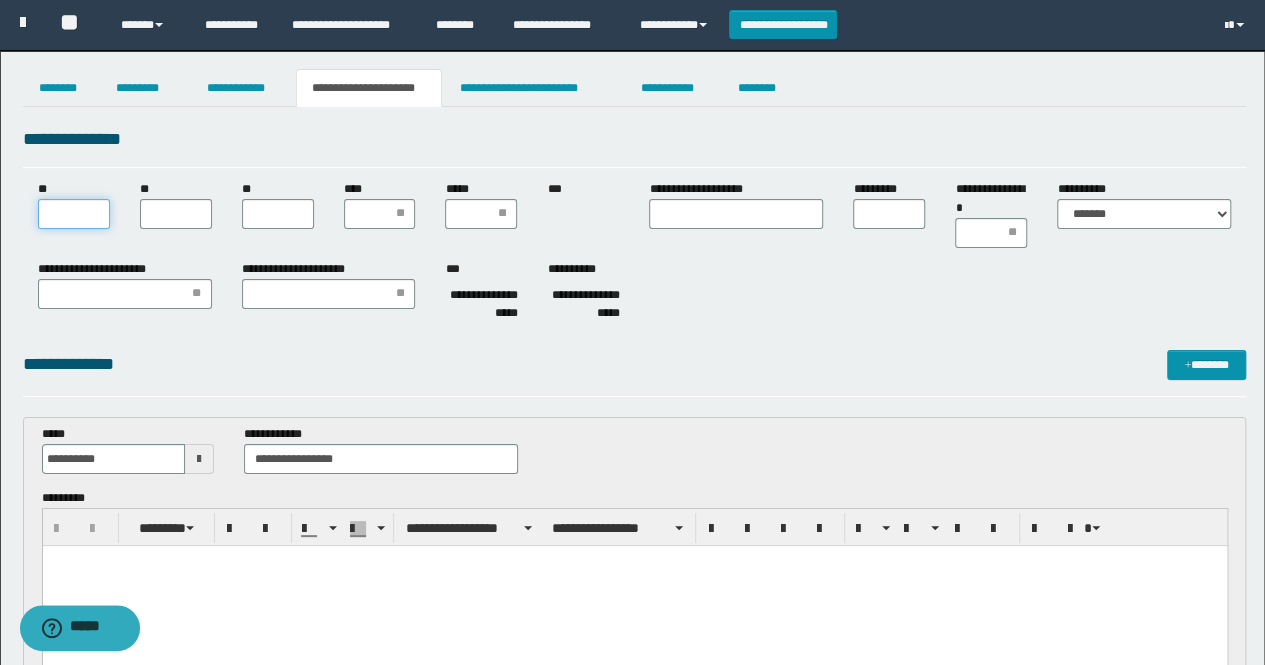 click on "**" at bounding box center (74, 214) 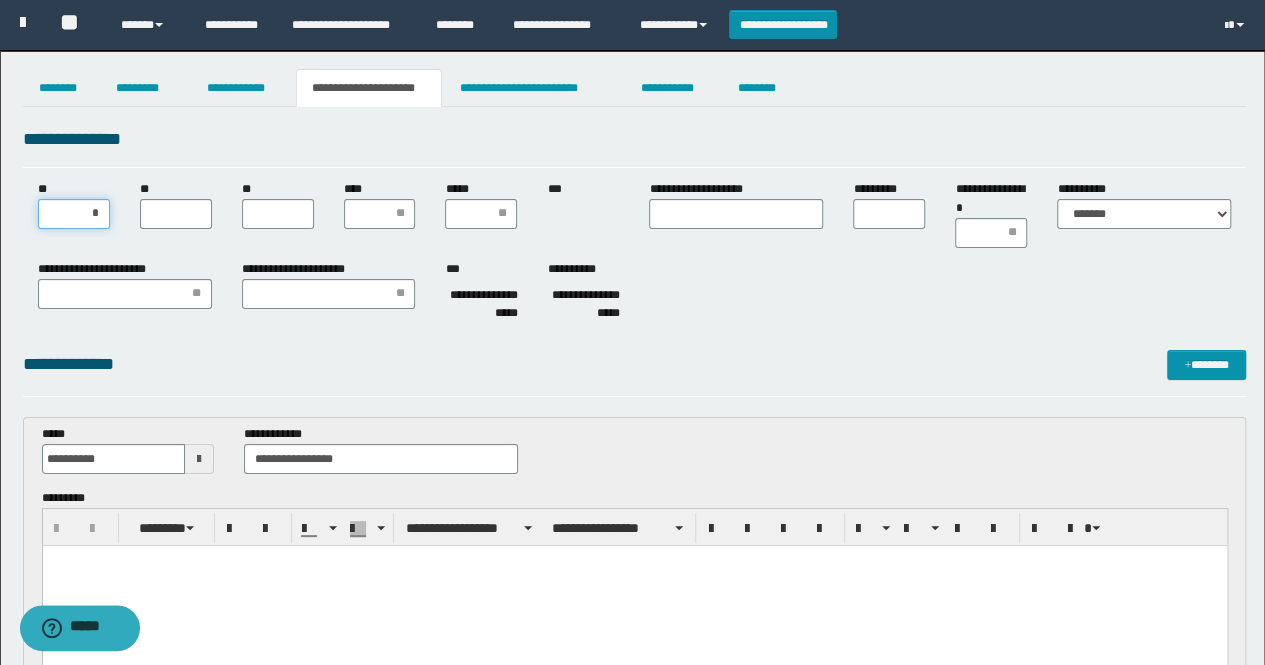 type on "**" 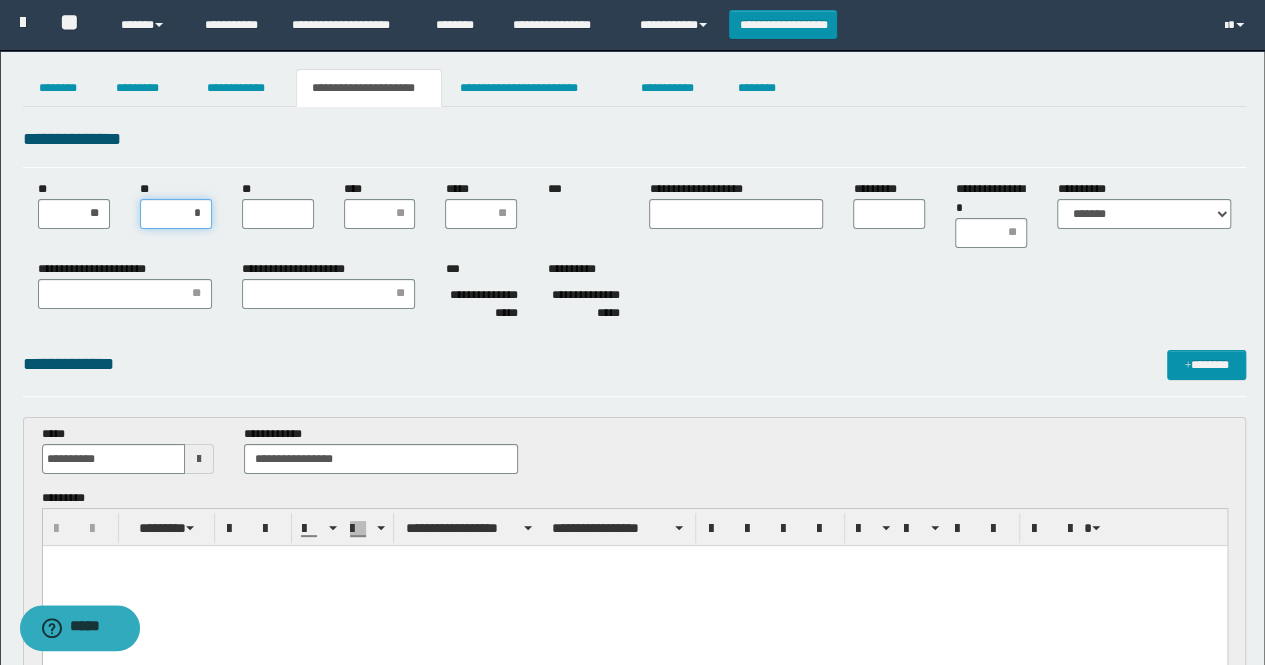 type on "**" 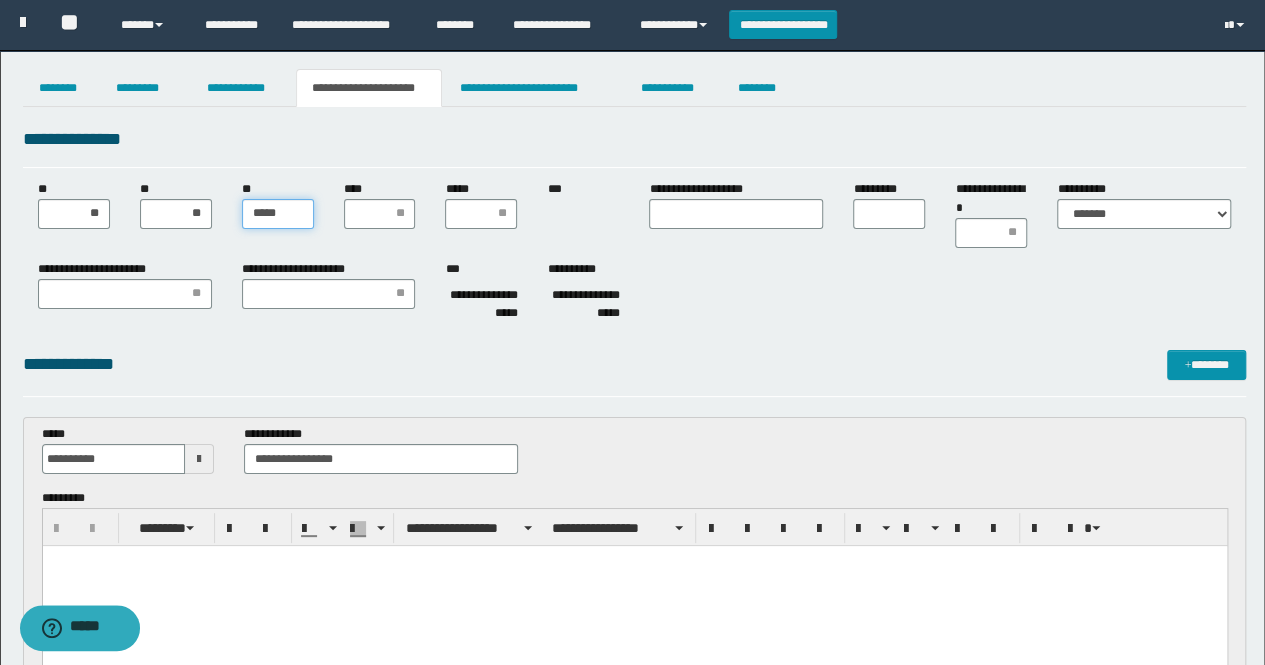 type on "******" 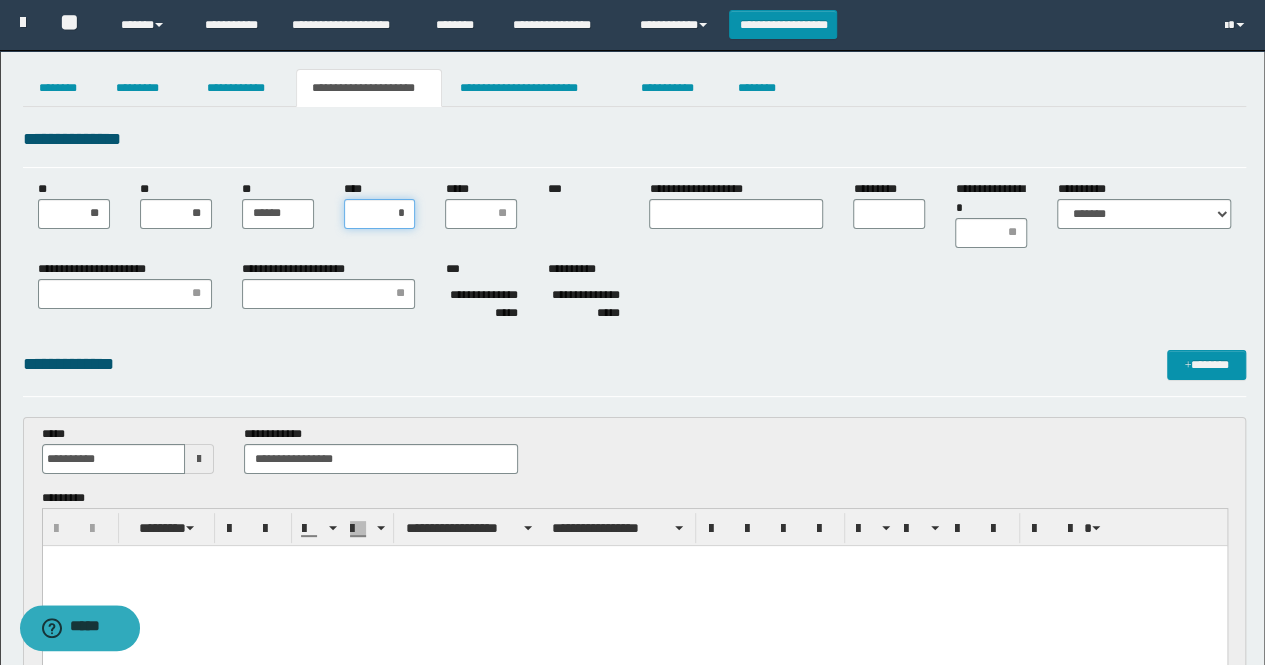 type on "**" 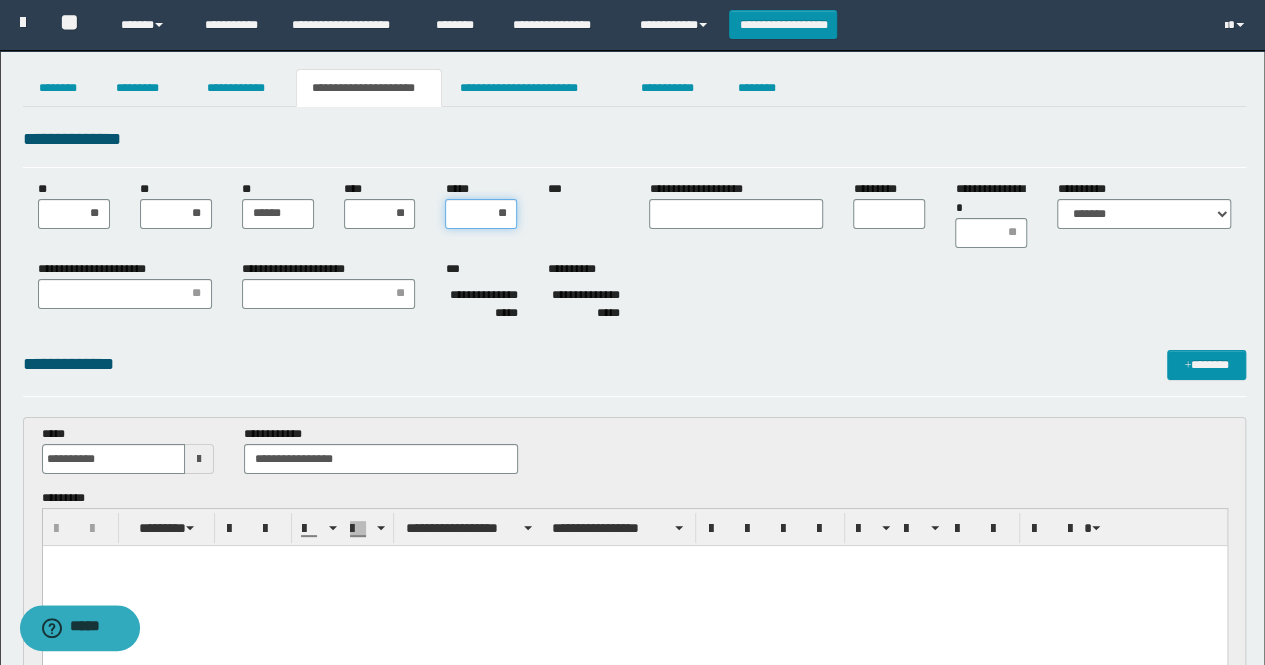type on "***" 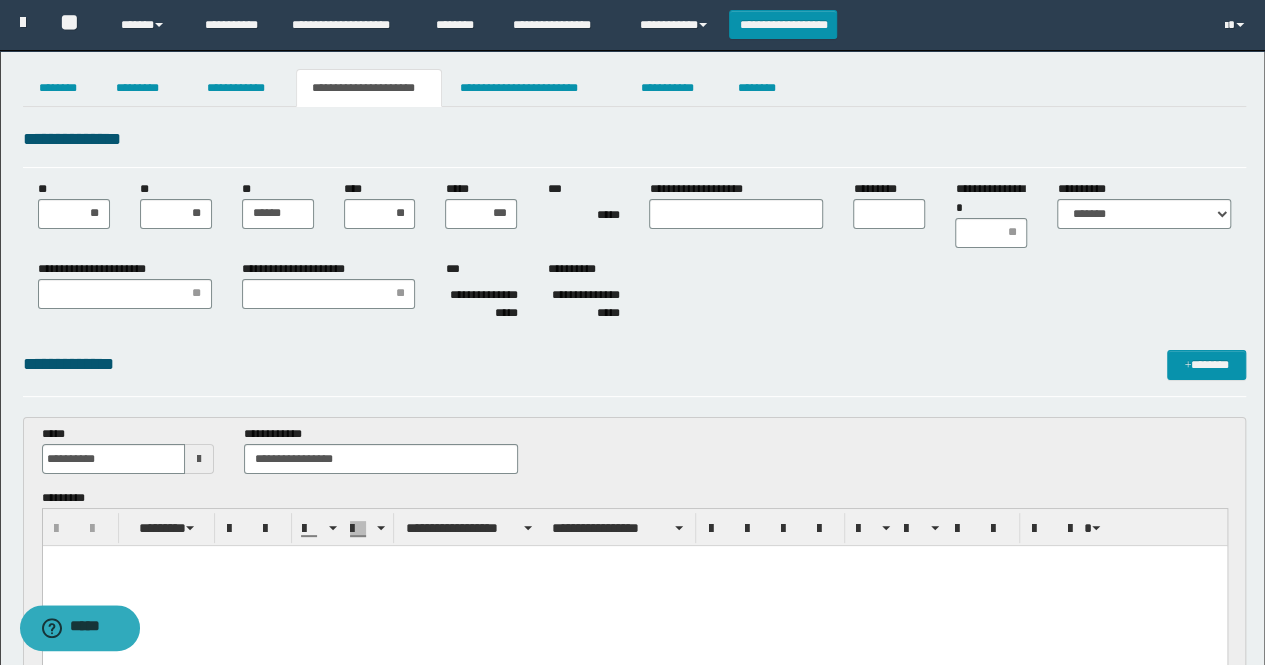 click on "**********" at bounding box center [635, 862] 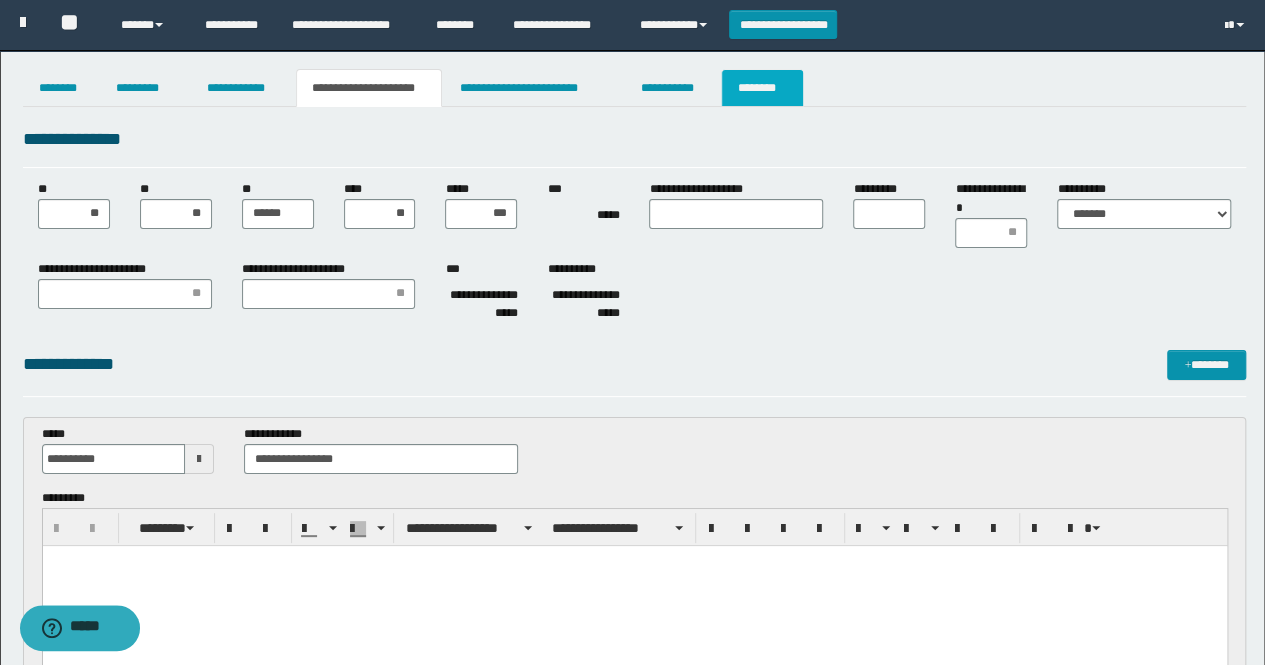 click on "********" at bounding box center (762, 88) 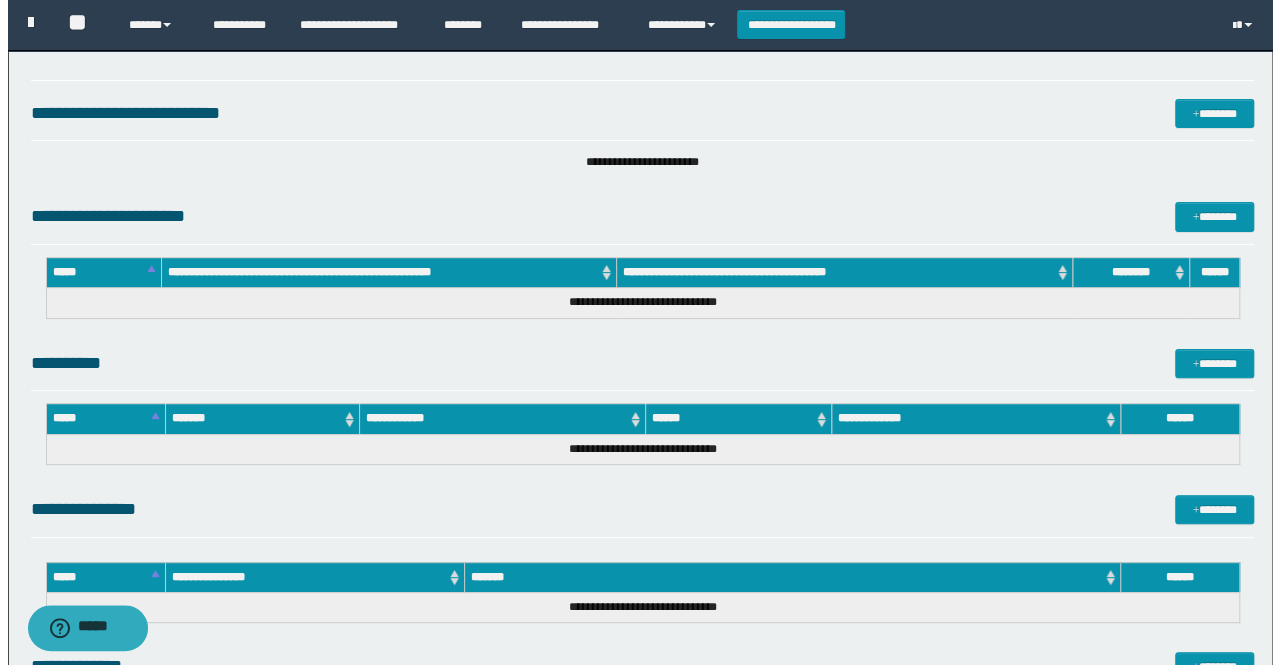 scroll, scrollTop: 479, scrollLeft: 0, axis: vertical 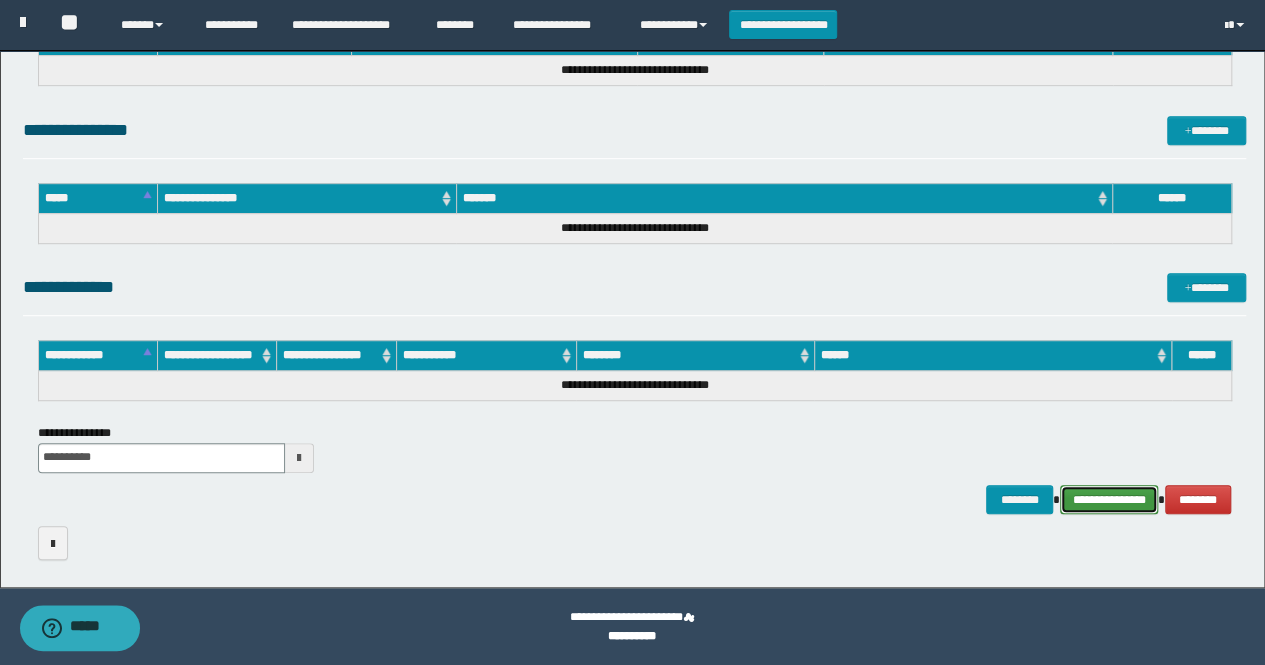 click on "**********" at bounding box center [1109, 499] 